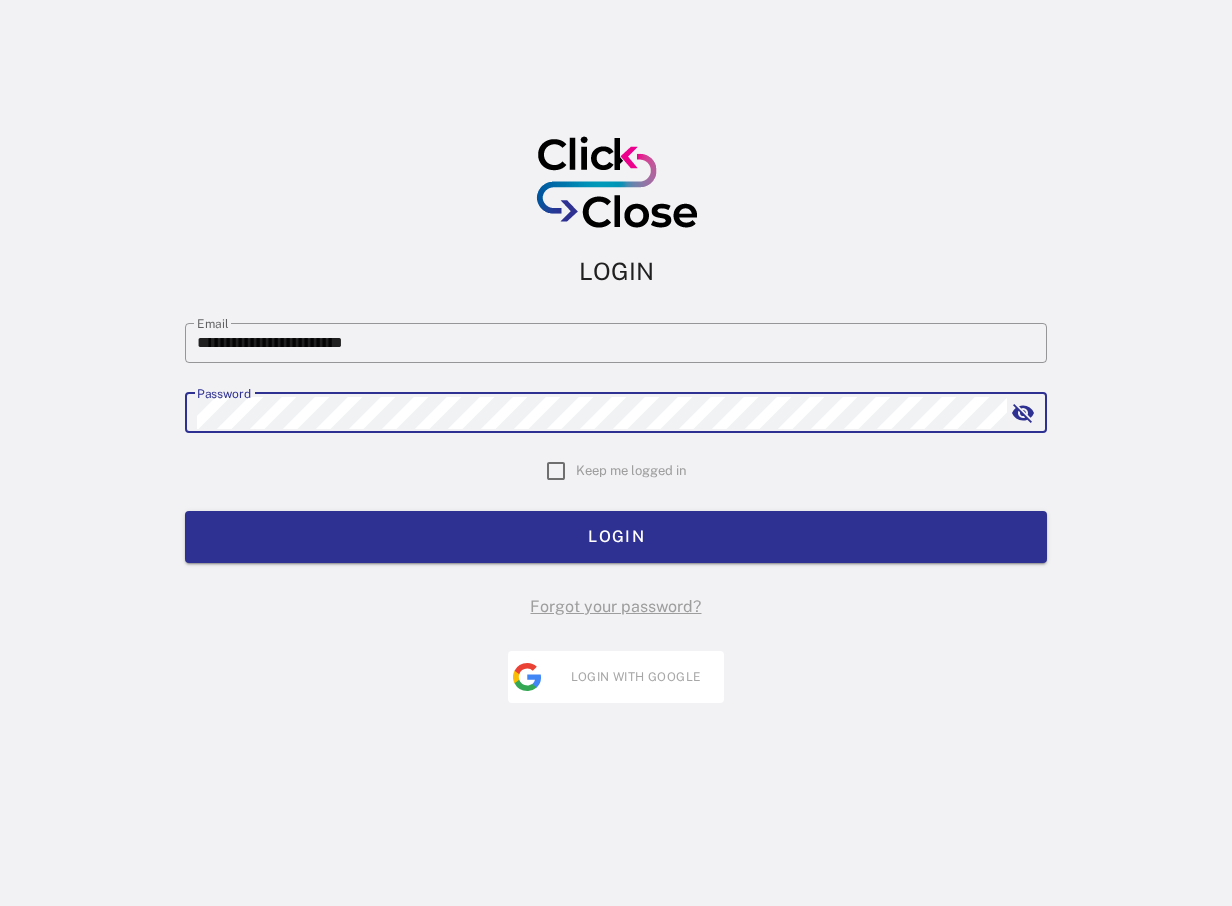 scroll, scrollTop: 0, scrollLeft: 0, axis: both 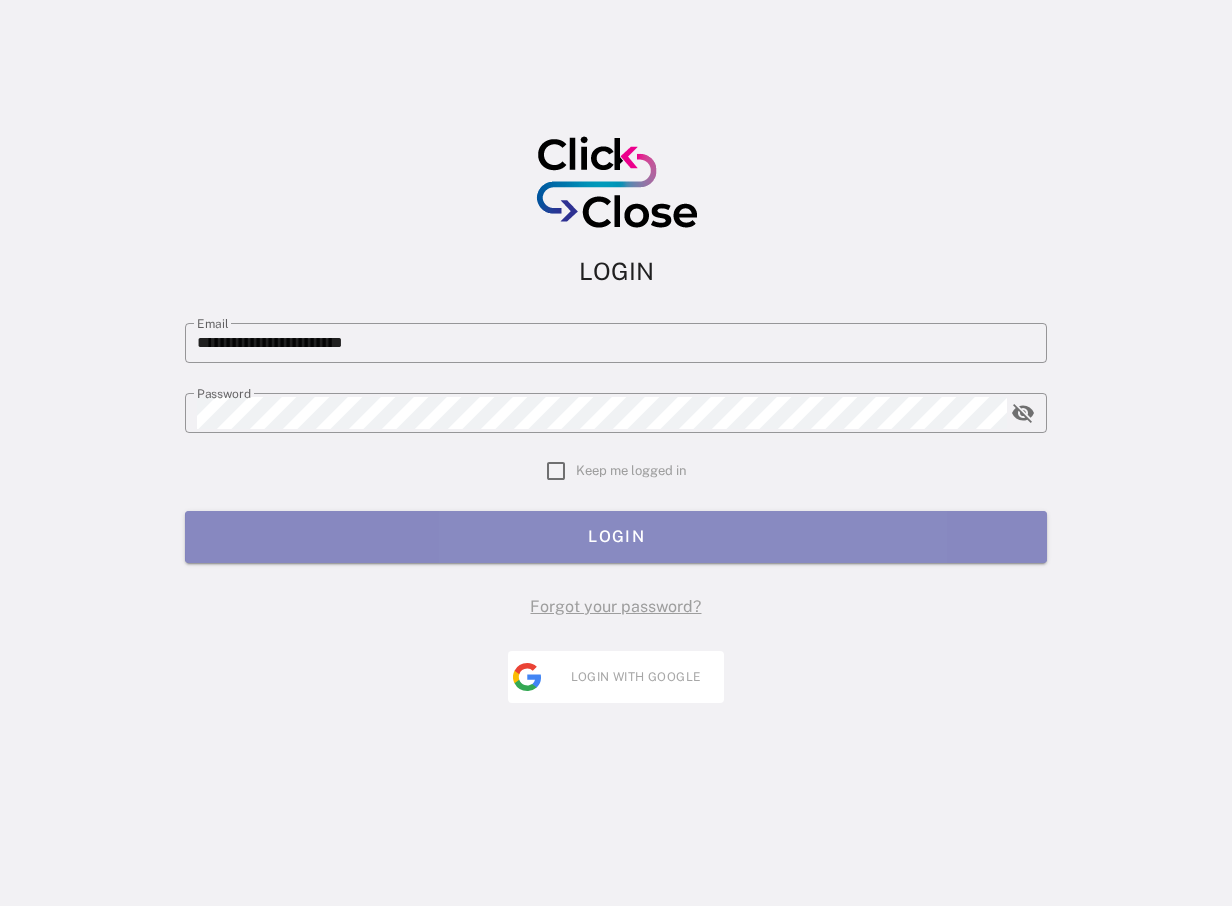 click on "LOGIN" at bounding box center [616, 537] 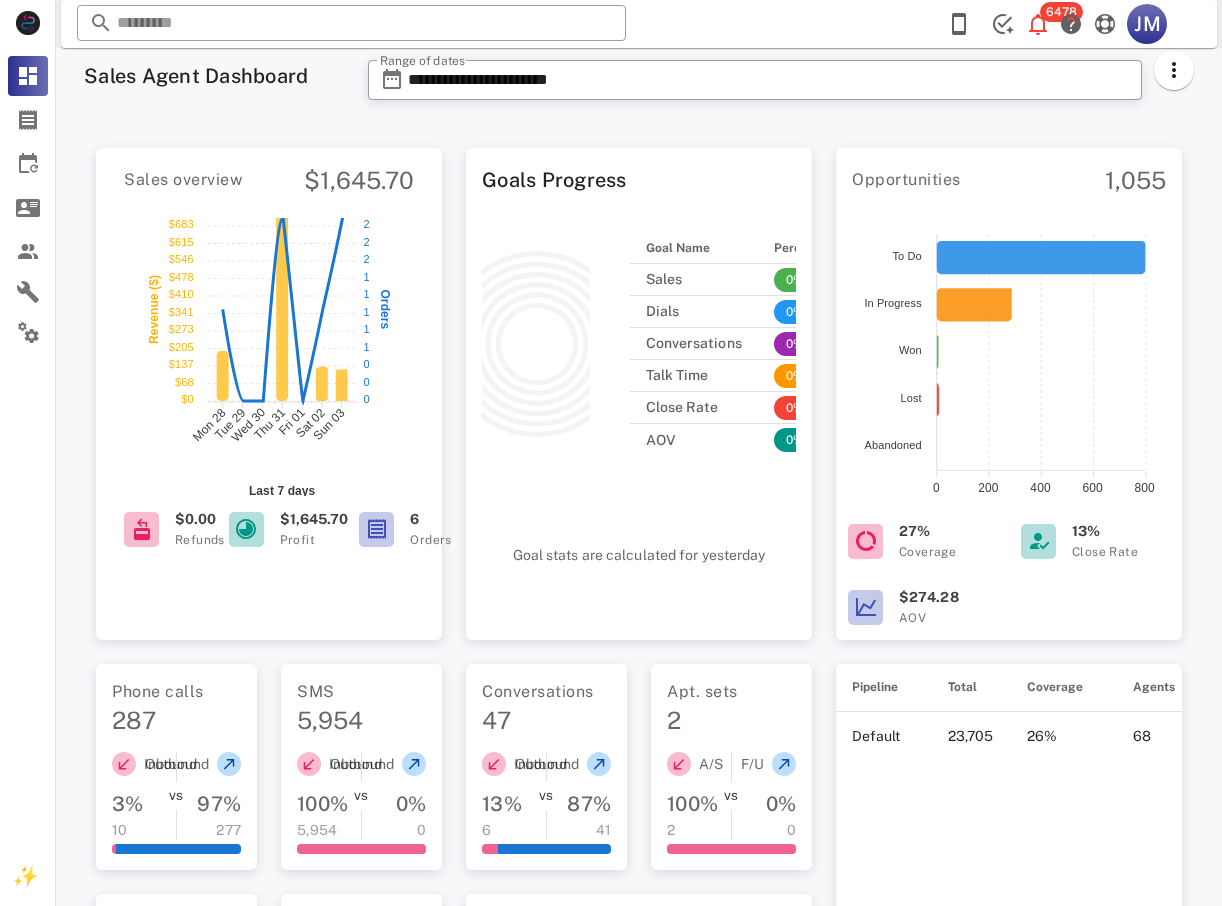 scroll, scrollTop: 0, scrollLeft: 0, axis: both 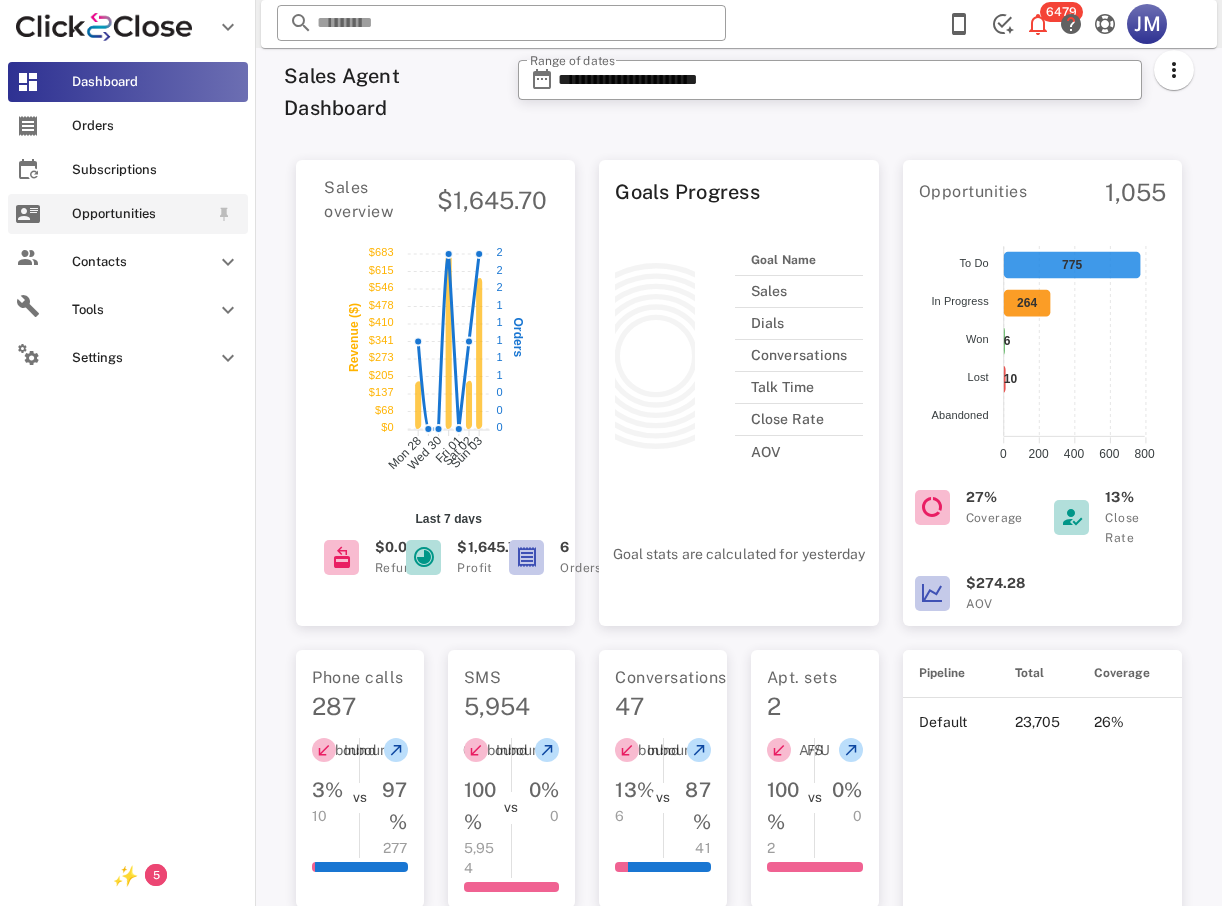 click on "Opportunities" at bounding box center (128, 214) 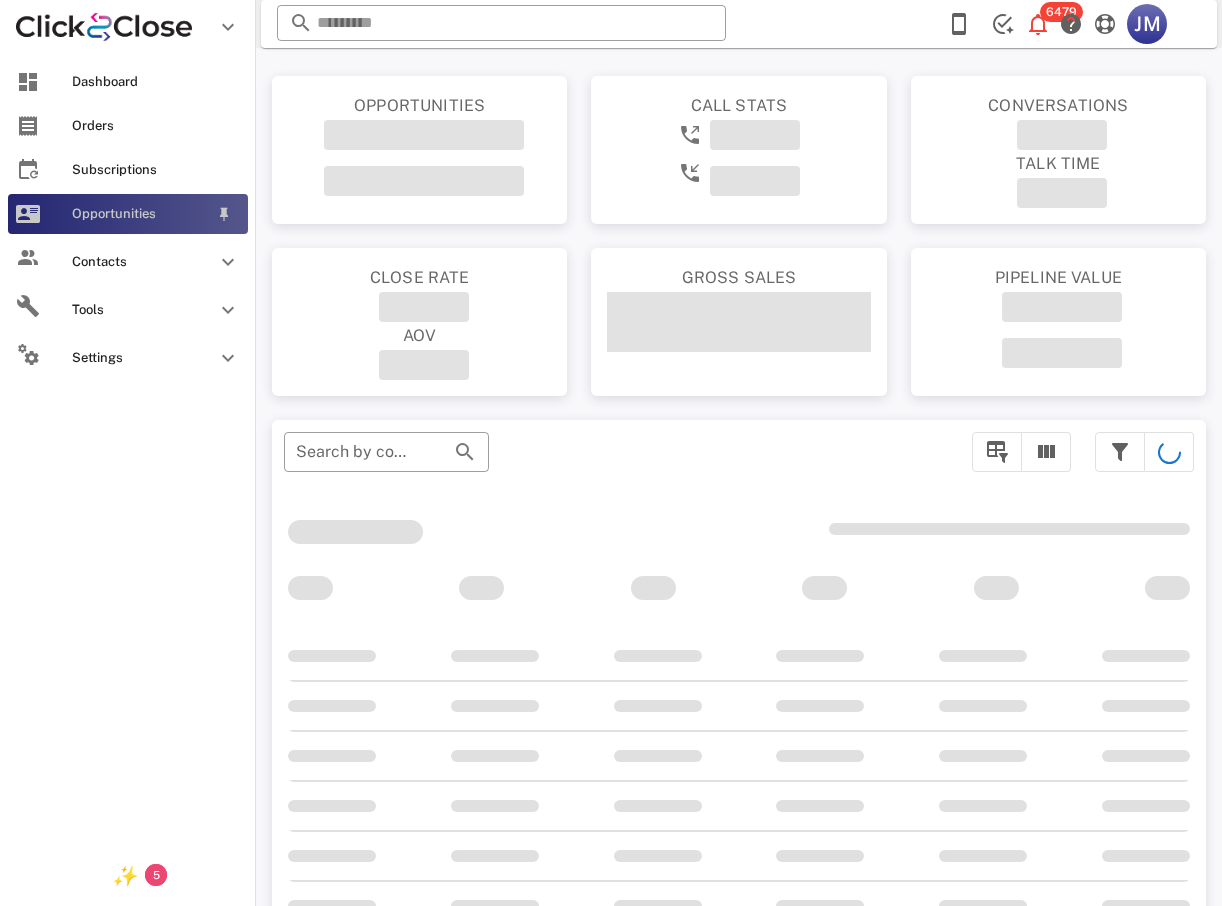 click on "Opportunities" at bounding box center (140, 214) 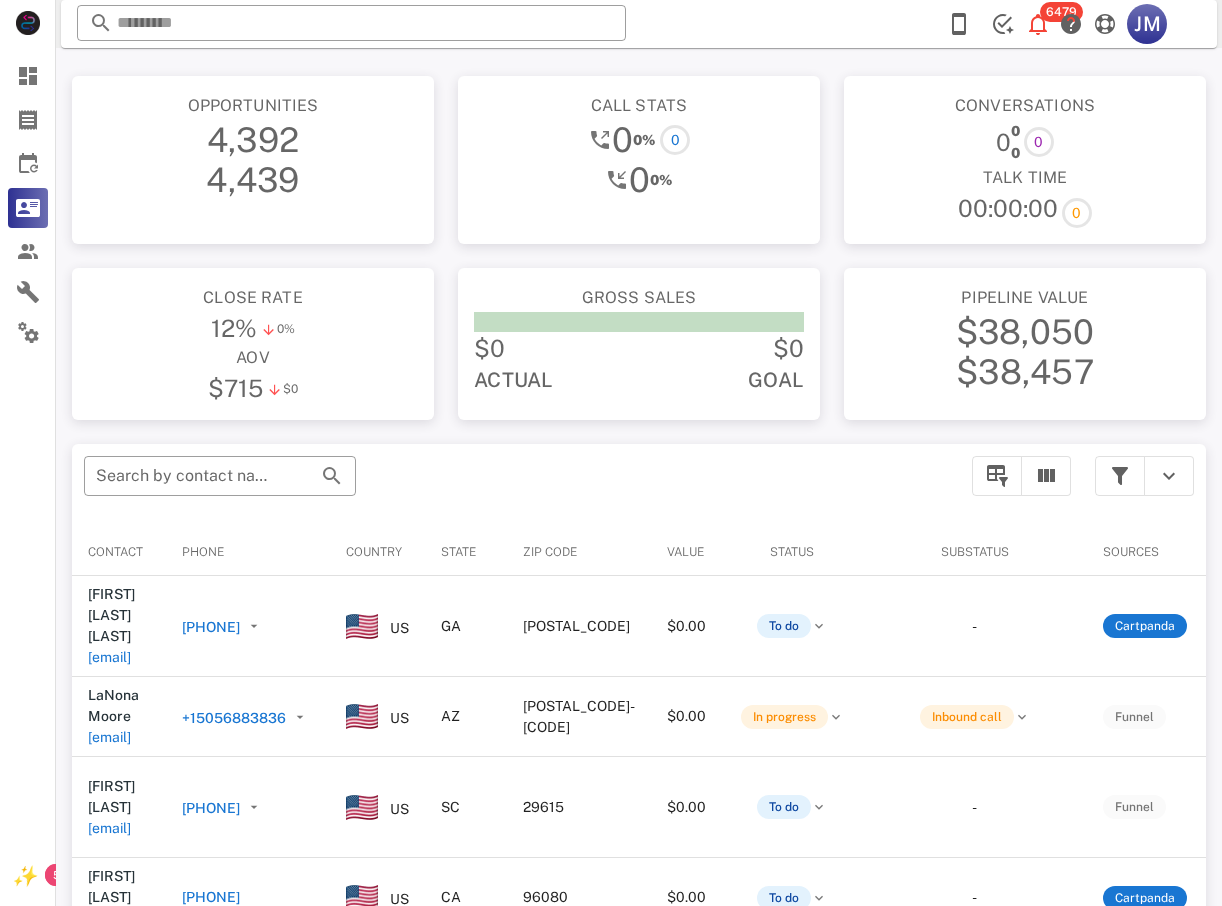 click on "Phone" at bounding box center (248, 552) 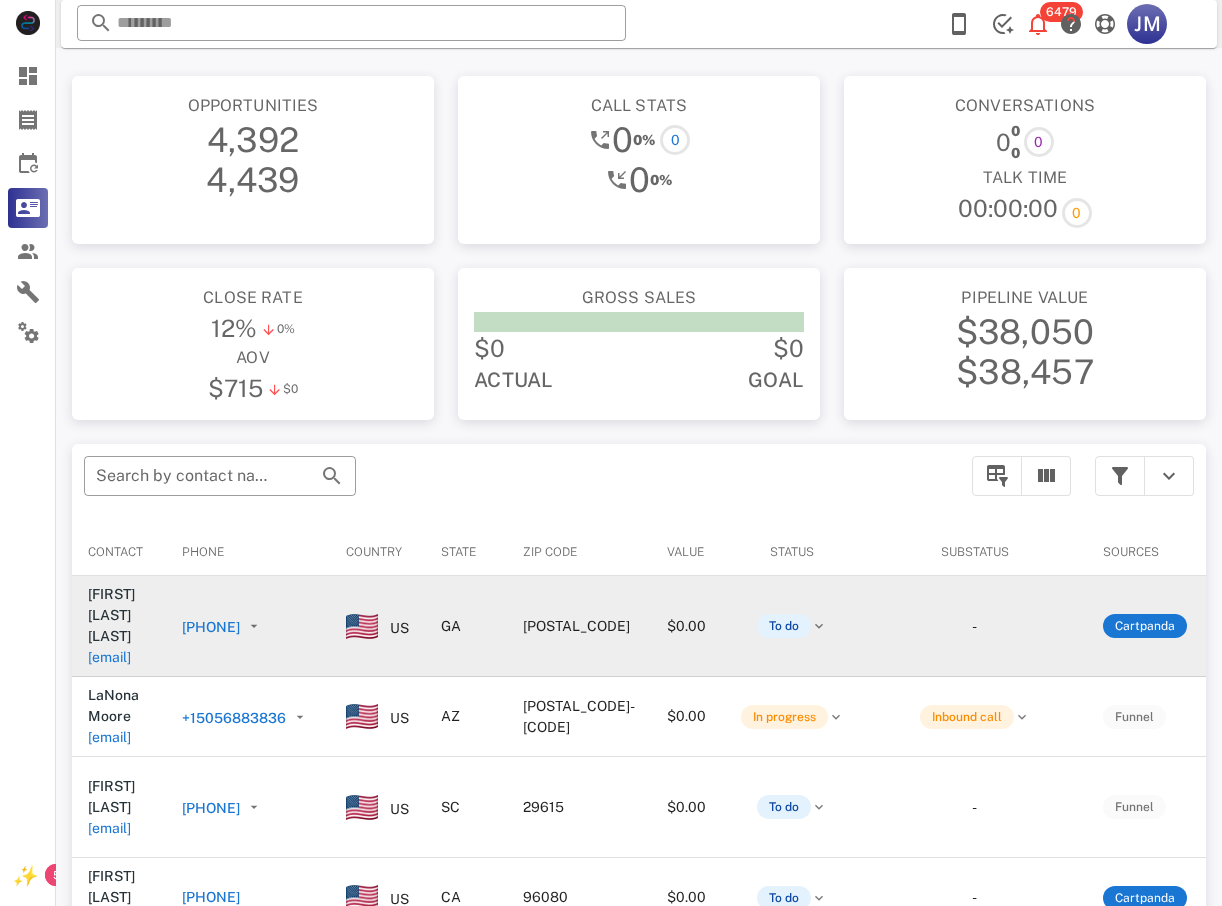 click on "[PHONE]" at bounding box center (211, 627) 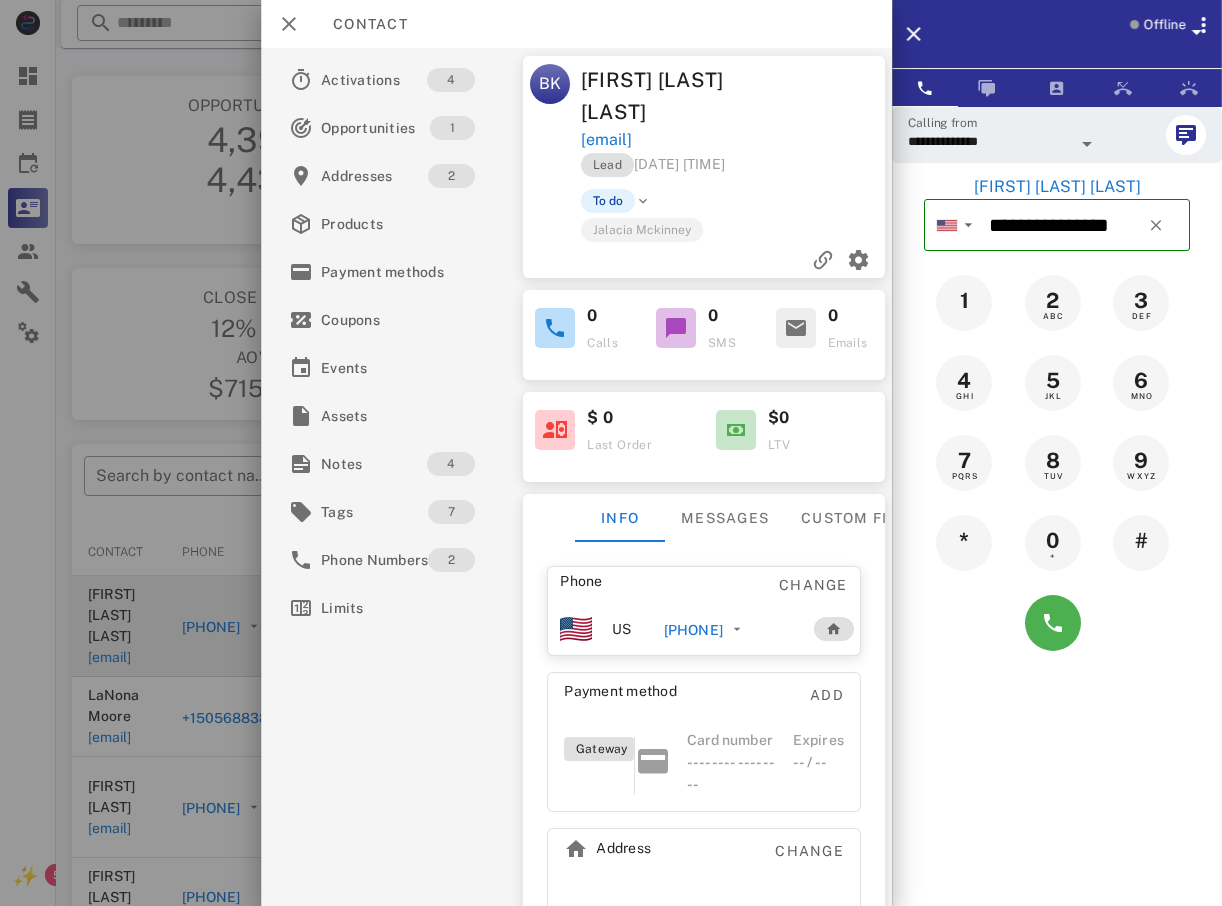 drag, startPoint x: 751, startPoint y: 636, endPoint x: 747, endPoint y: 658, distance: 22.36068 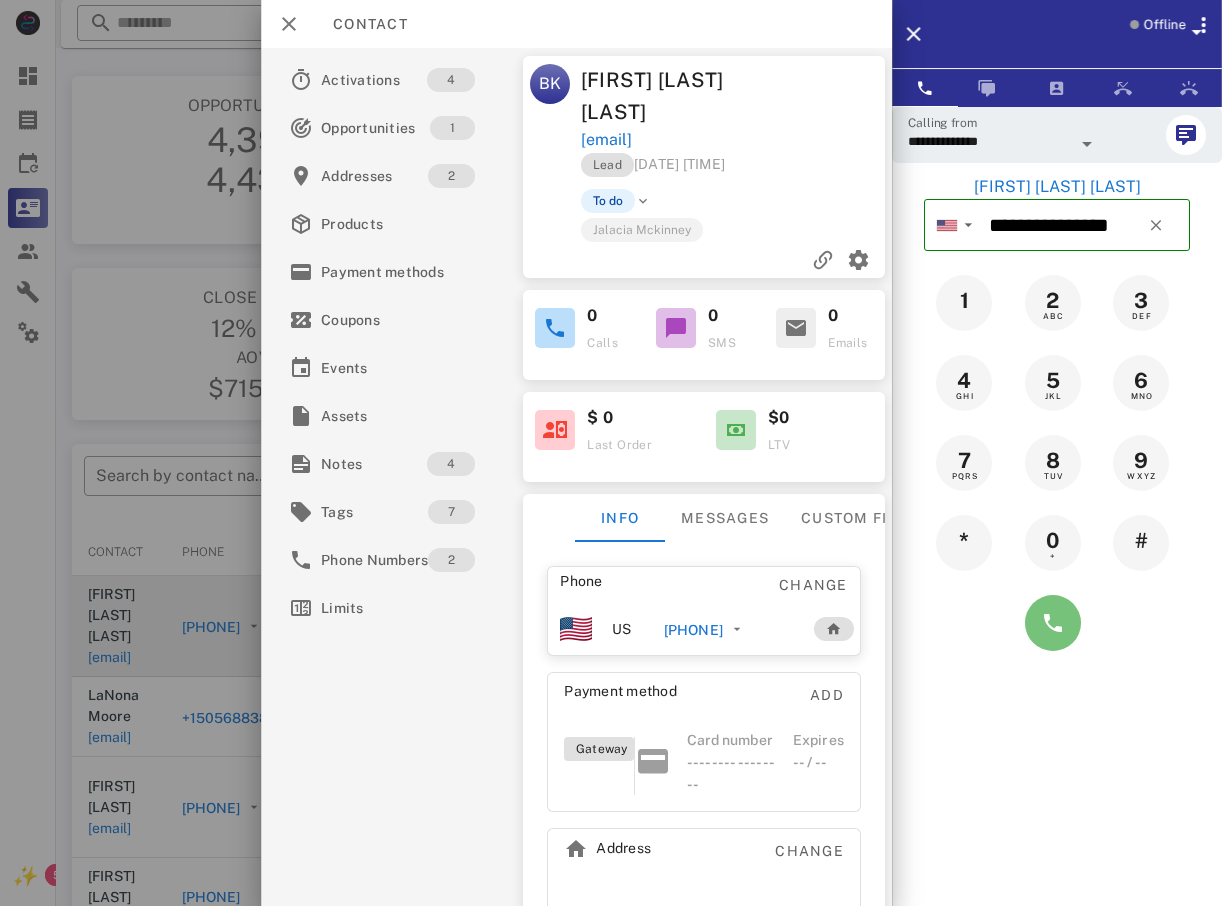 click at bounding box center [1053, 623] 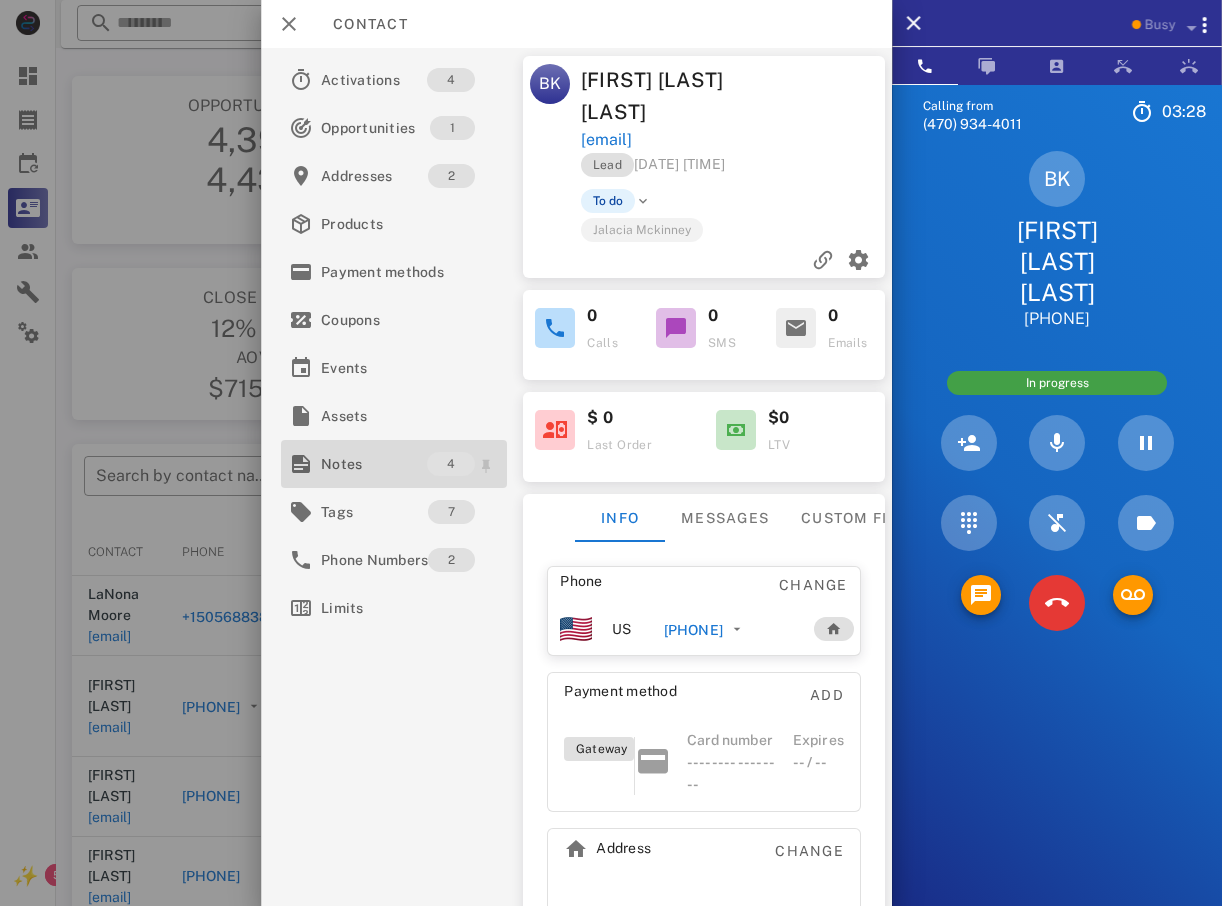 click on "Notes" at bounding box center [374, 464] 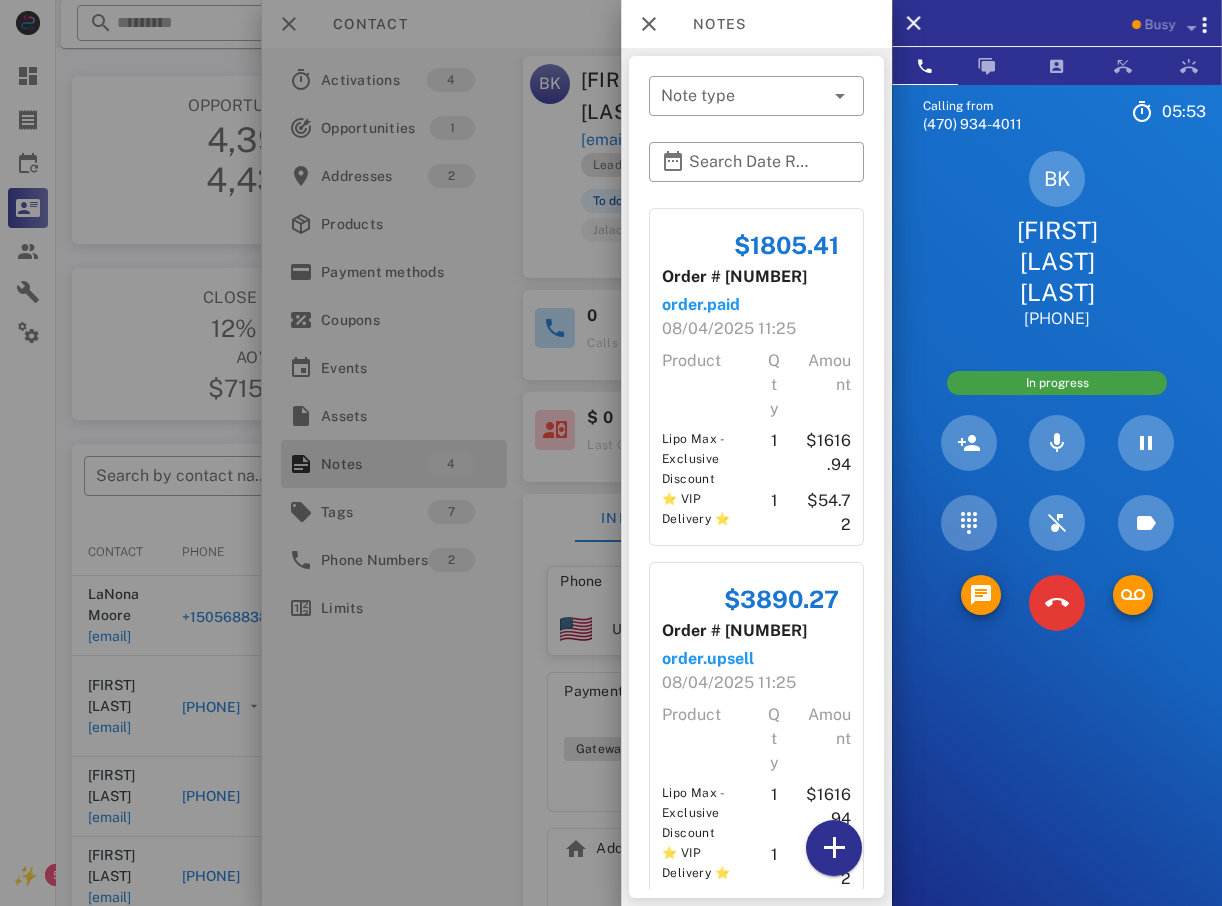click at bounding box center [611, 453] 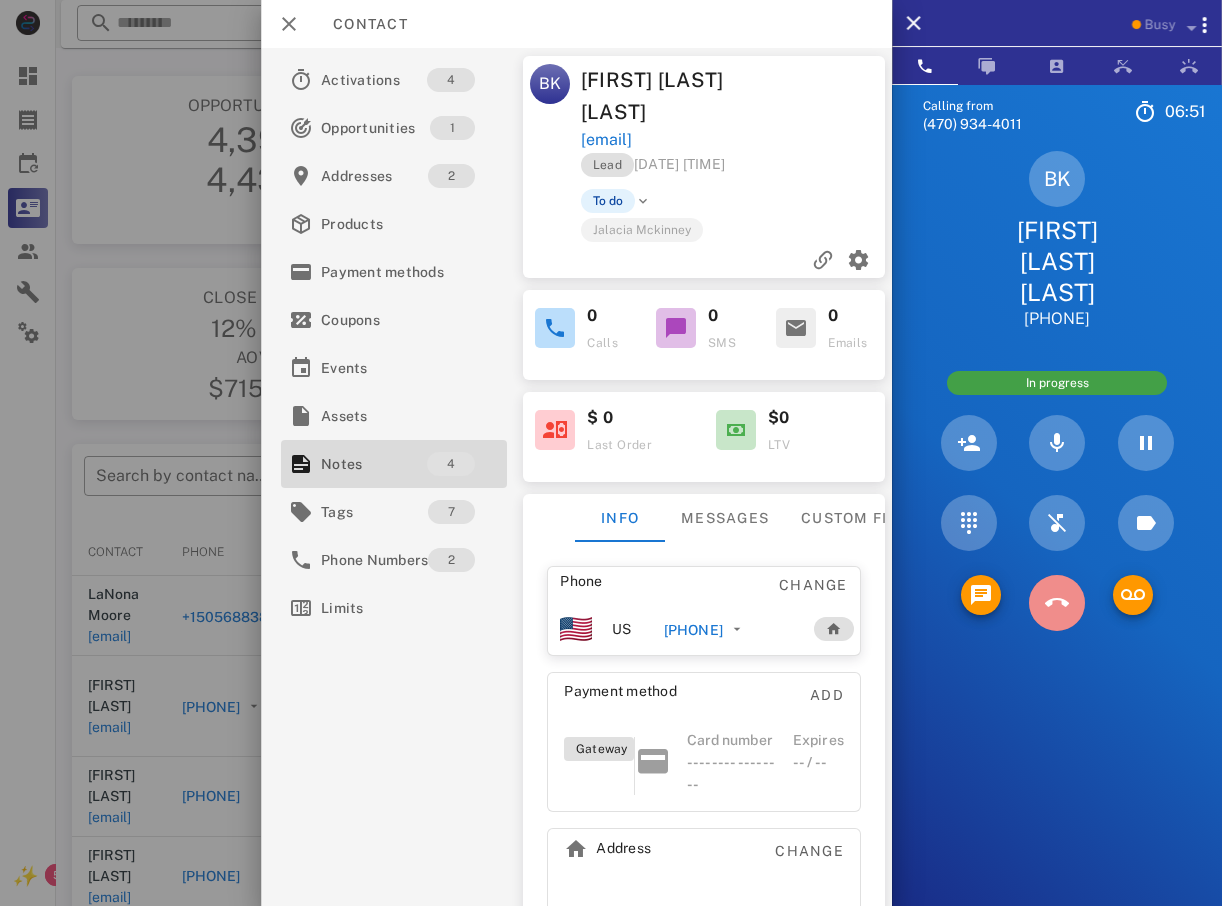 click at bounding box center [1057, 603] 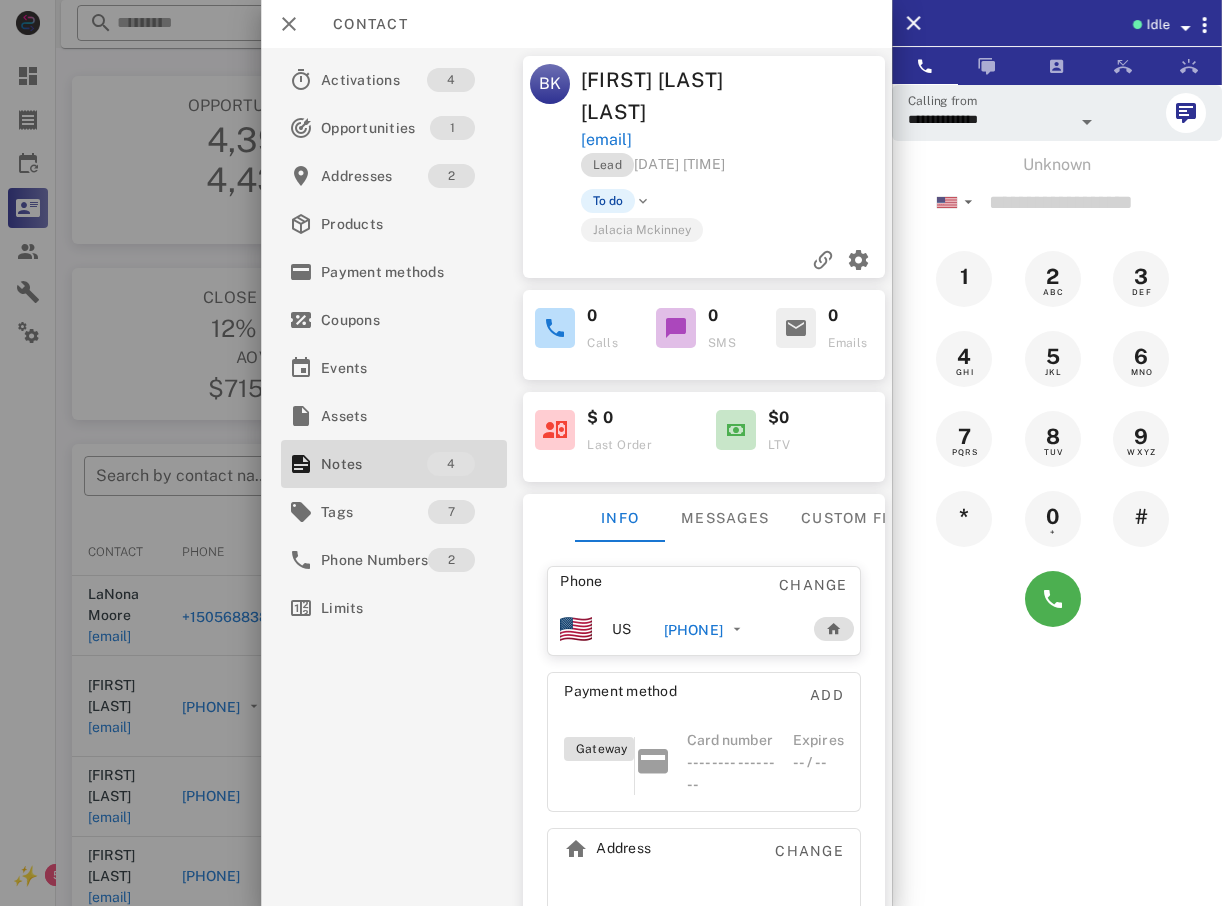drag, startPoint x: 87, startPoint y: 719, endPoint x: 98, endPoint y: 714, distance: 12.083046 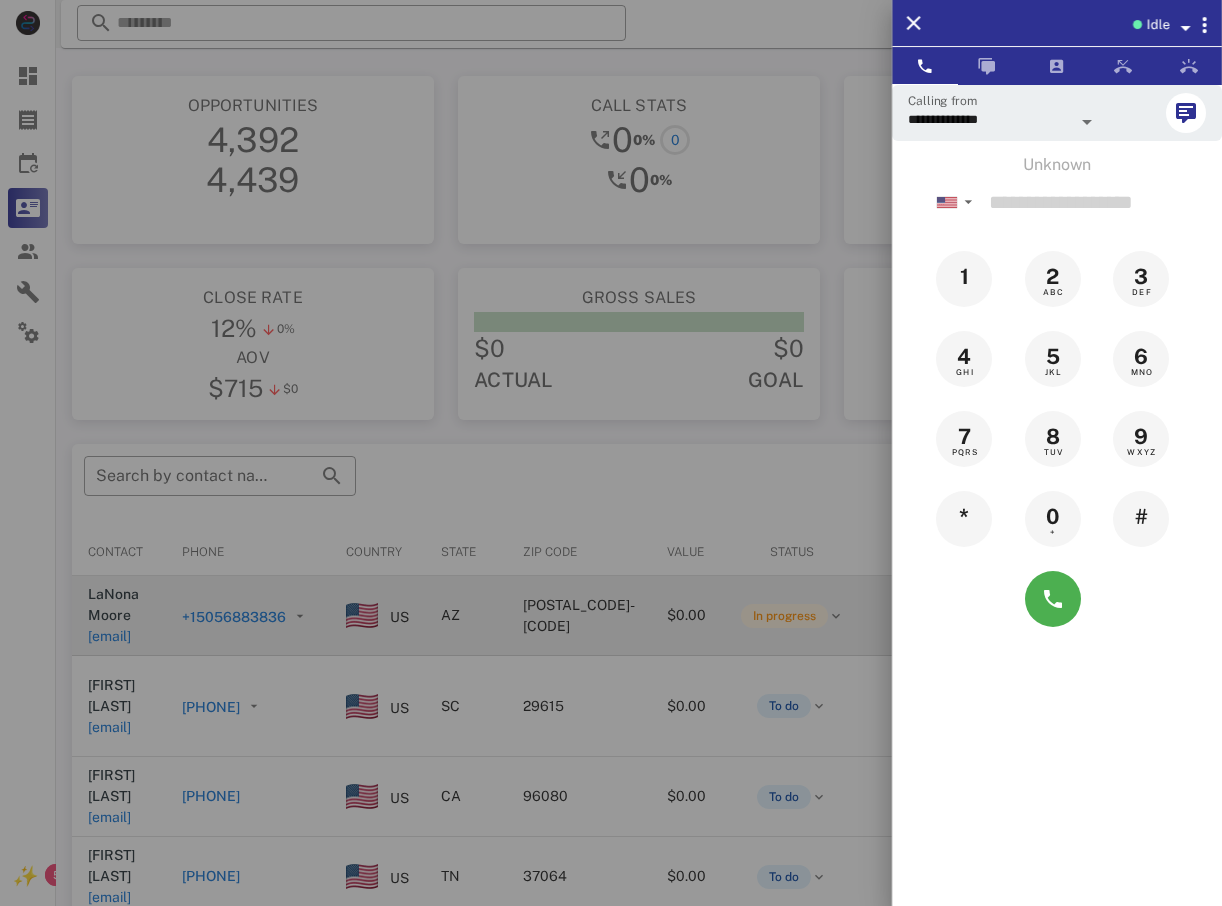 click at bounding box center [611, 453] 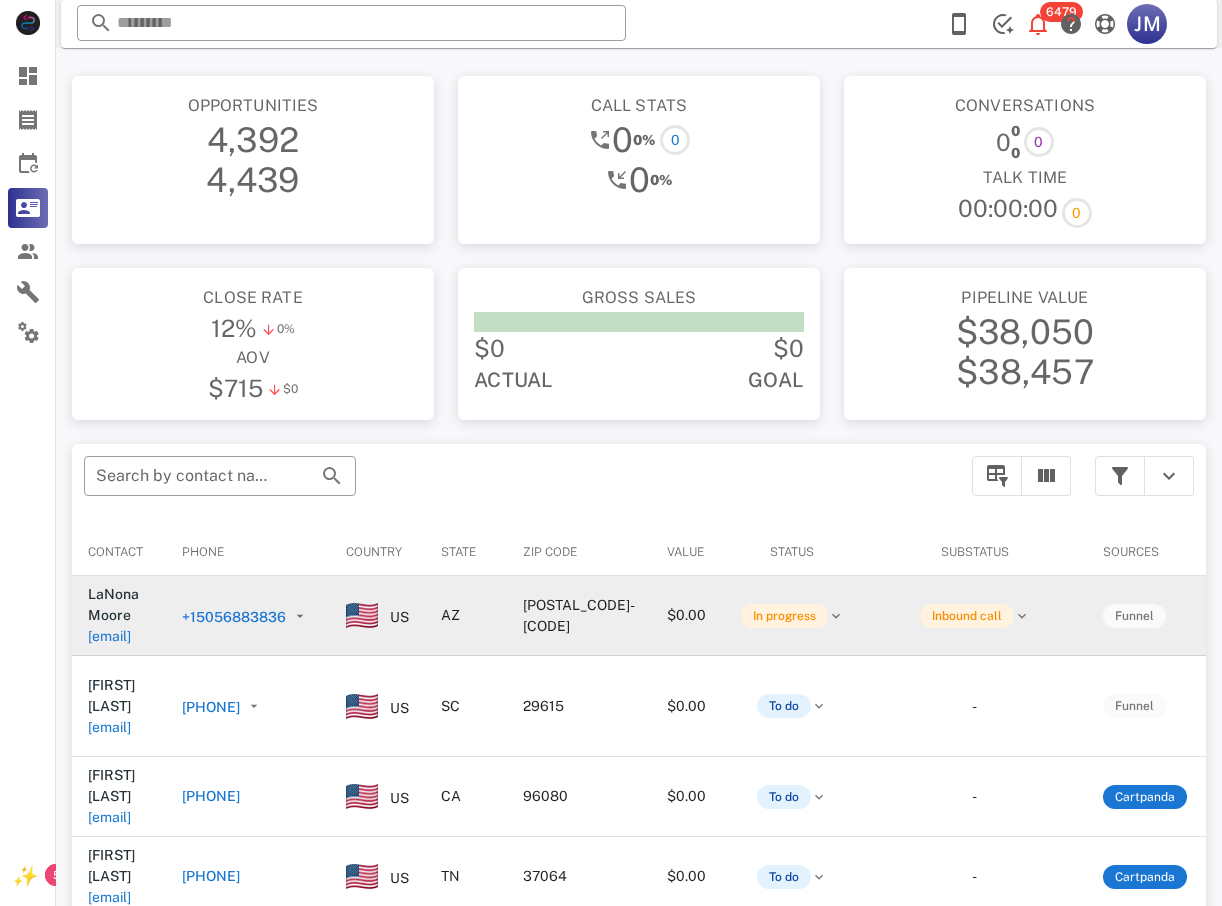click on "+15056883836" at bounding box center [234, 617] 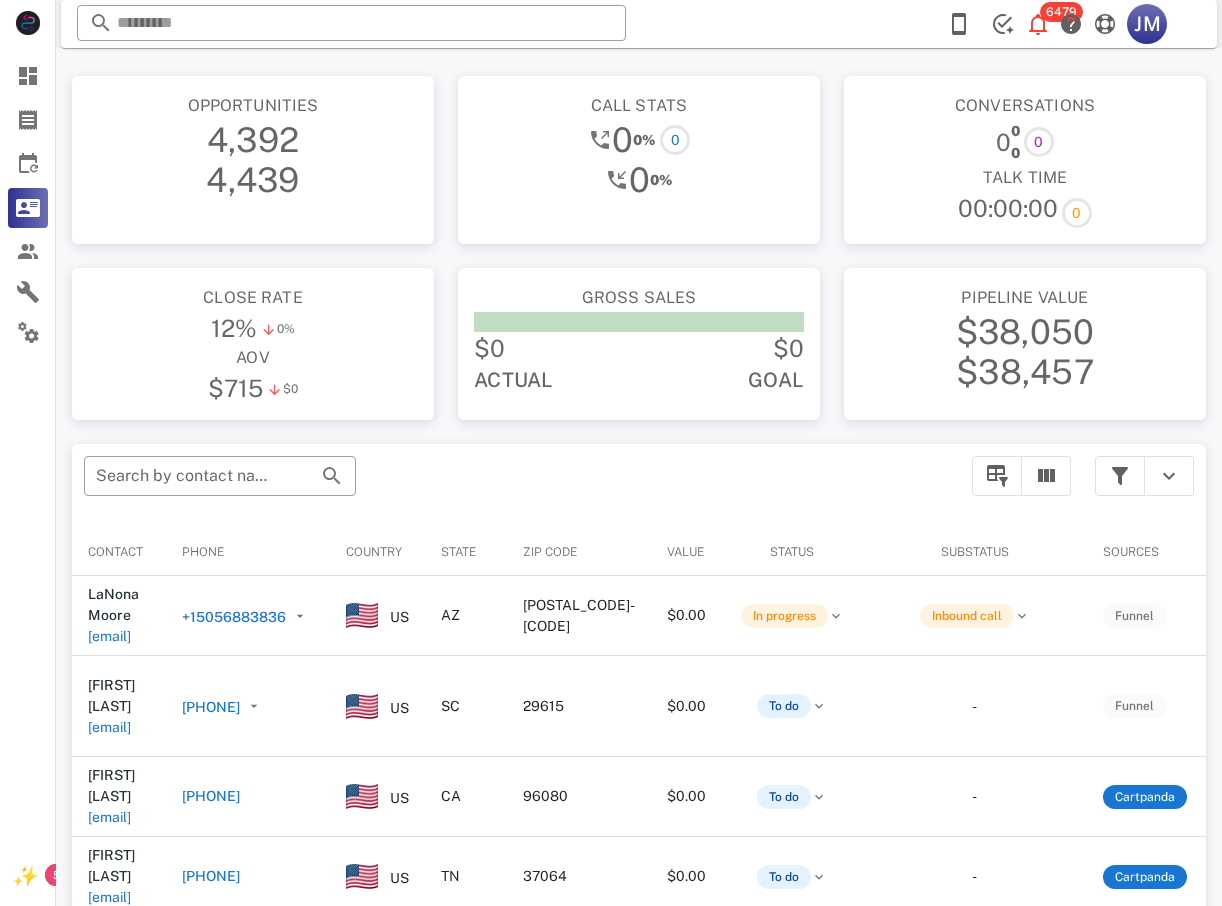 type on "**********" 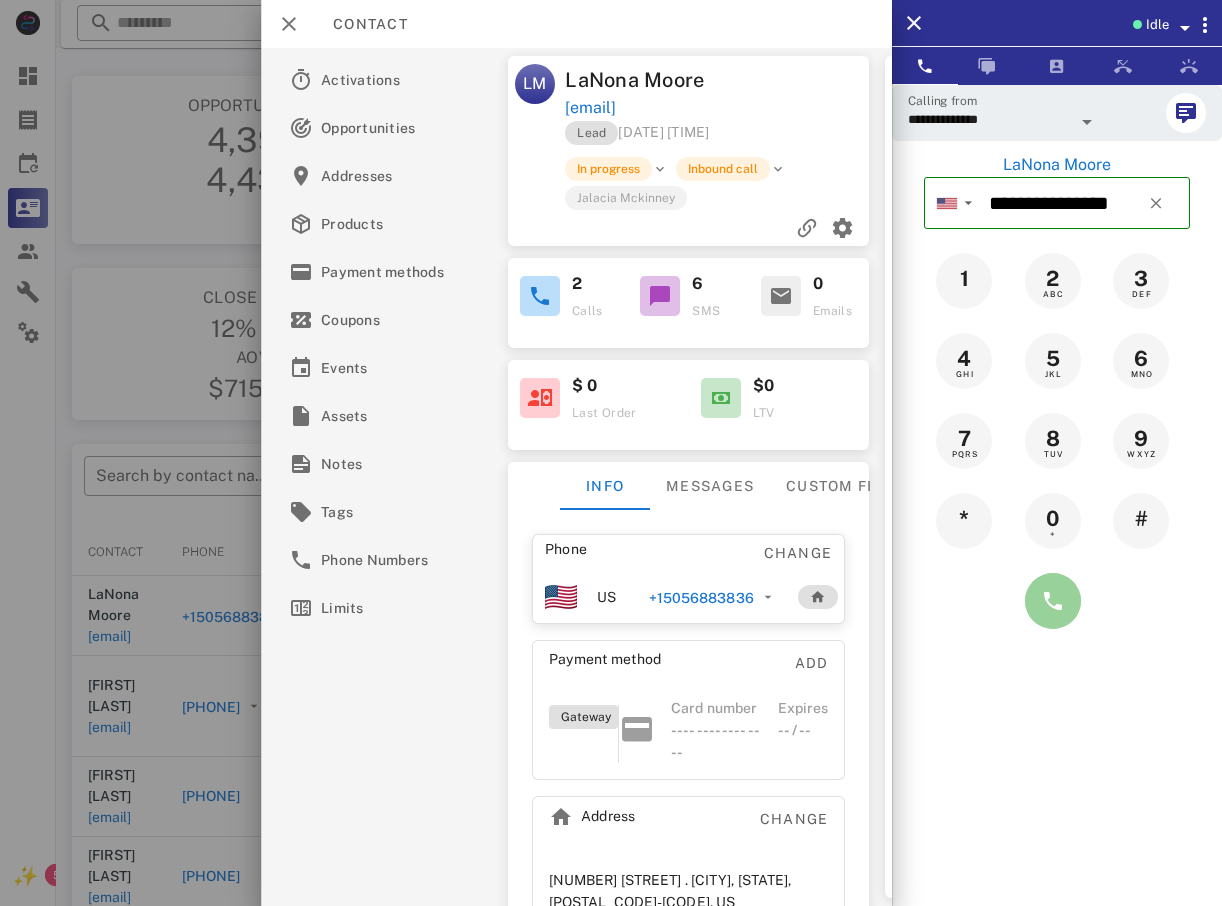 click at bounding box center (1053, 601) 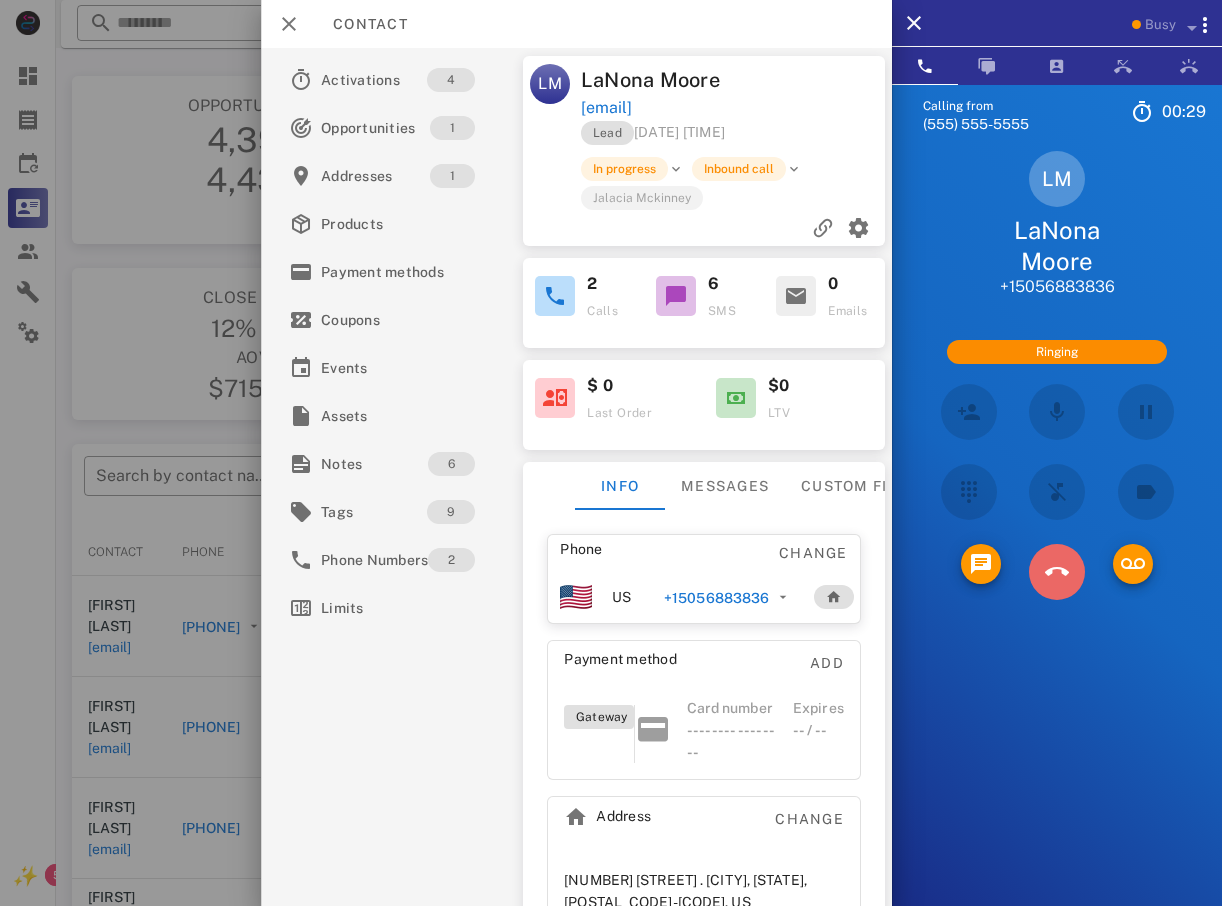 click at bounding box center (1056, 572) 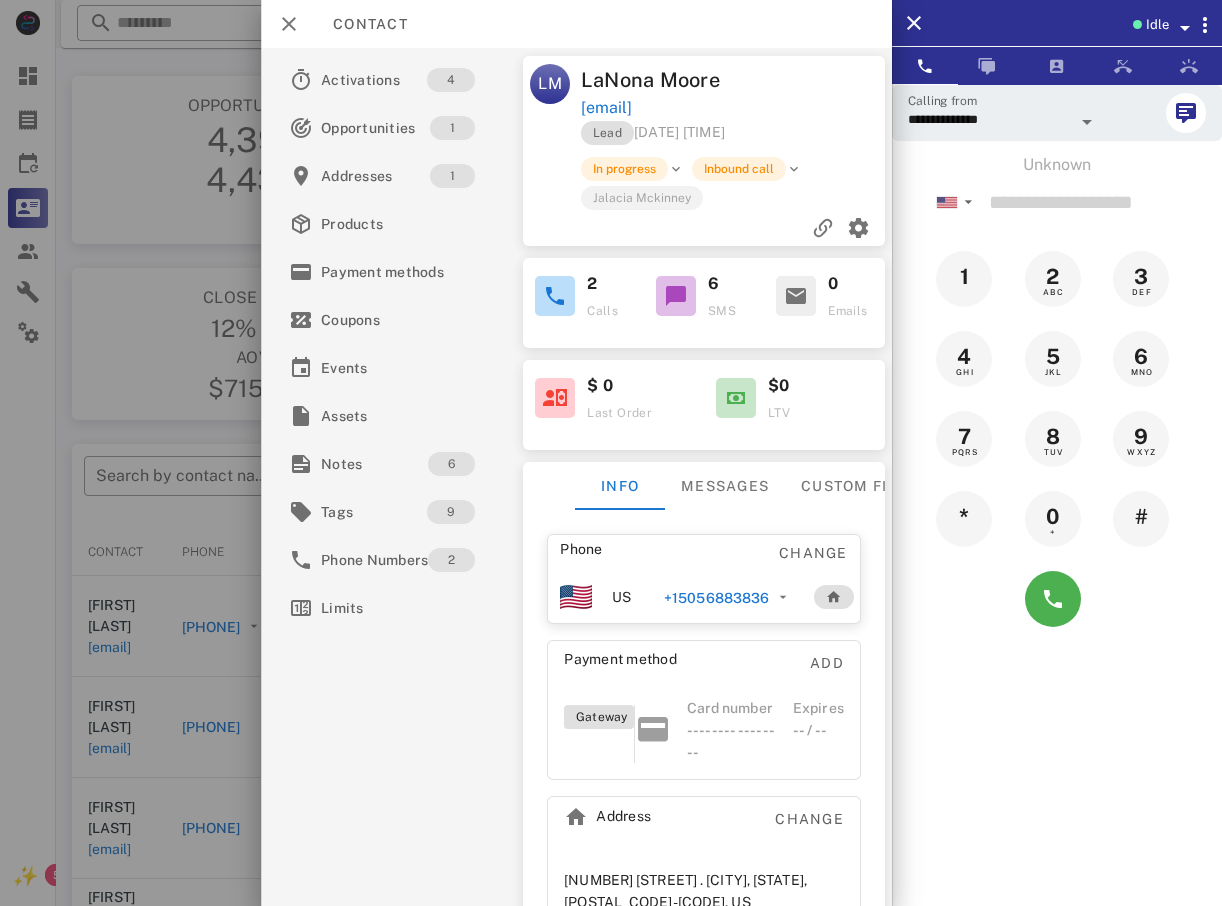 click at bounding box center [611, 453] 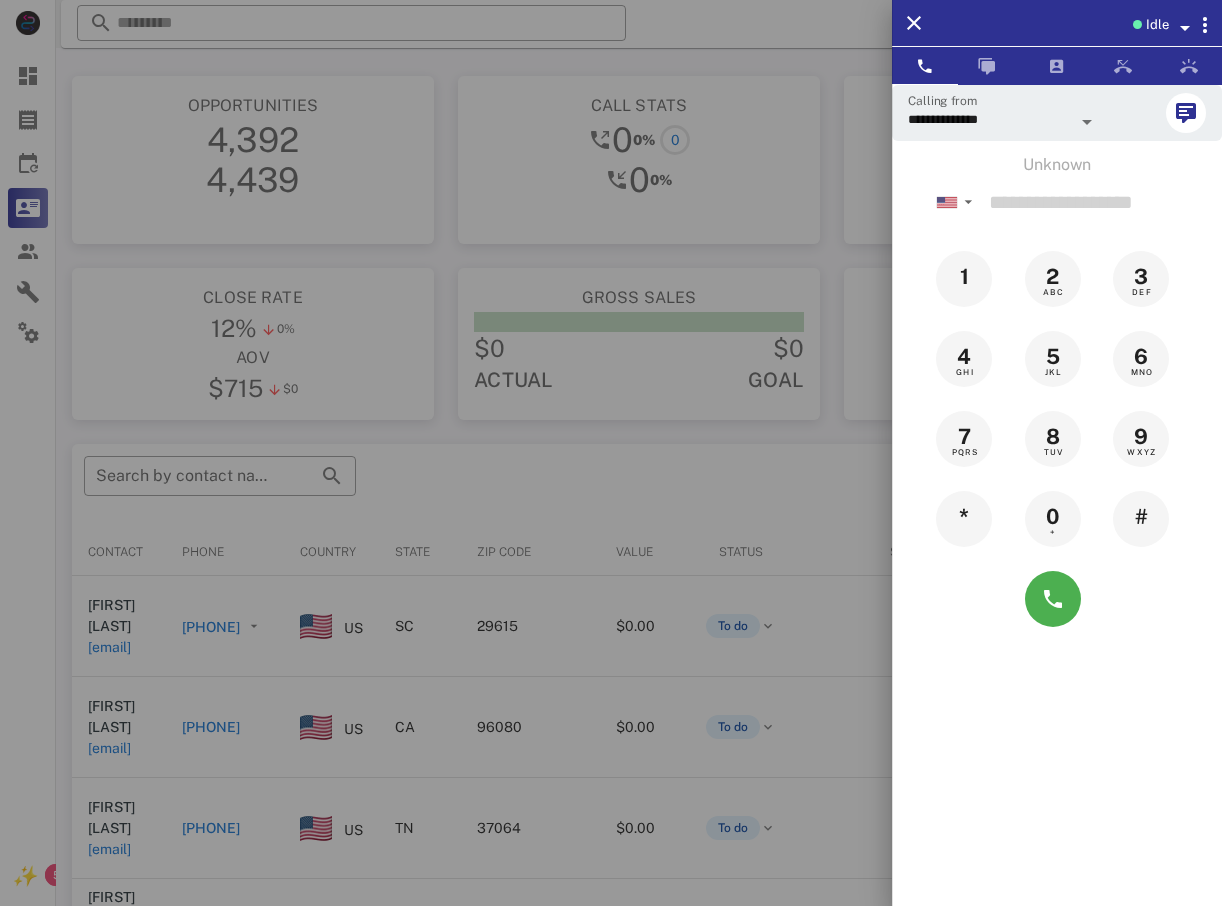 click at bounding box center (611, 453) 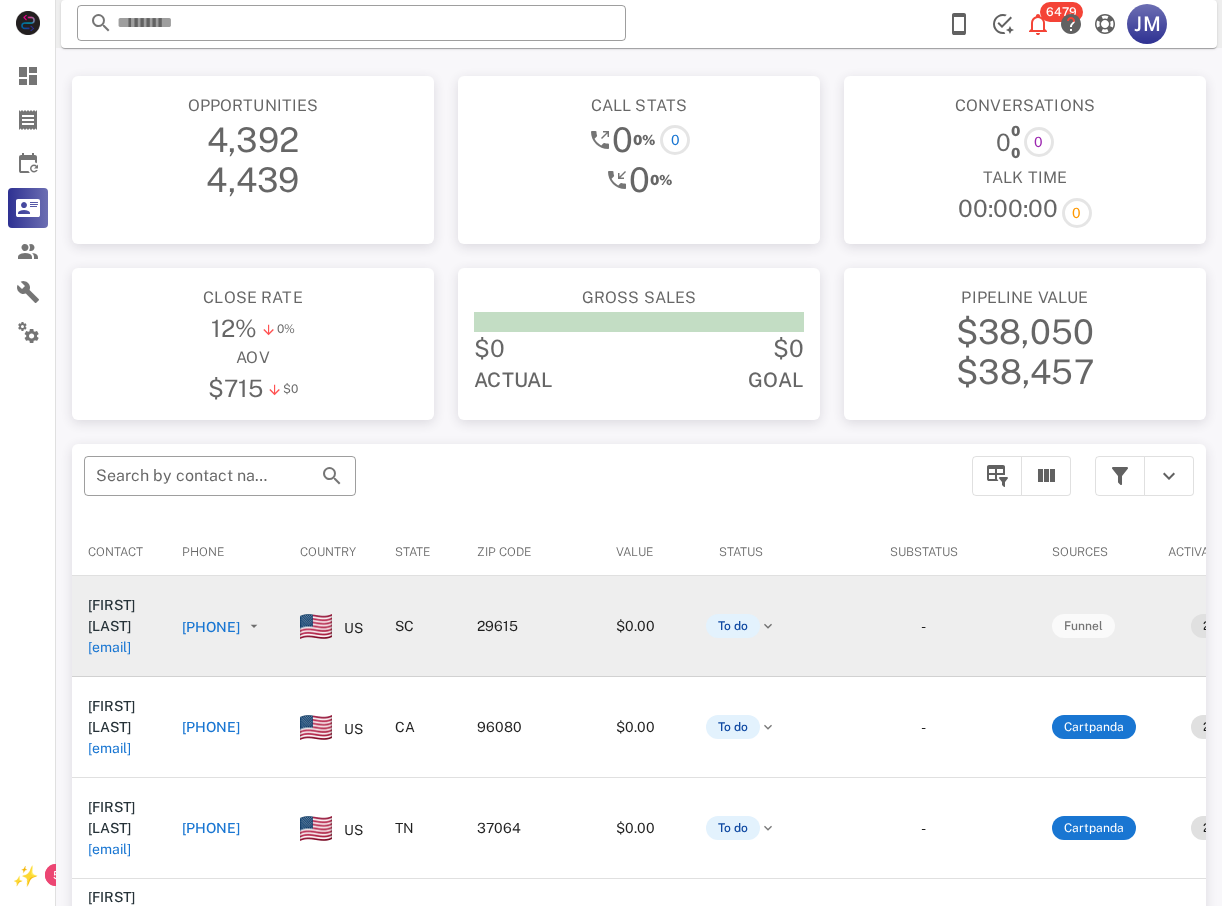 click on "[PHONE]" at bounding box center (211, 627) 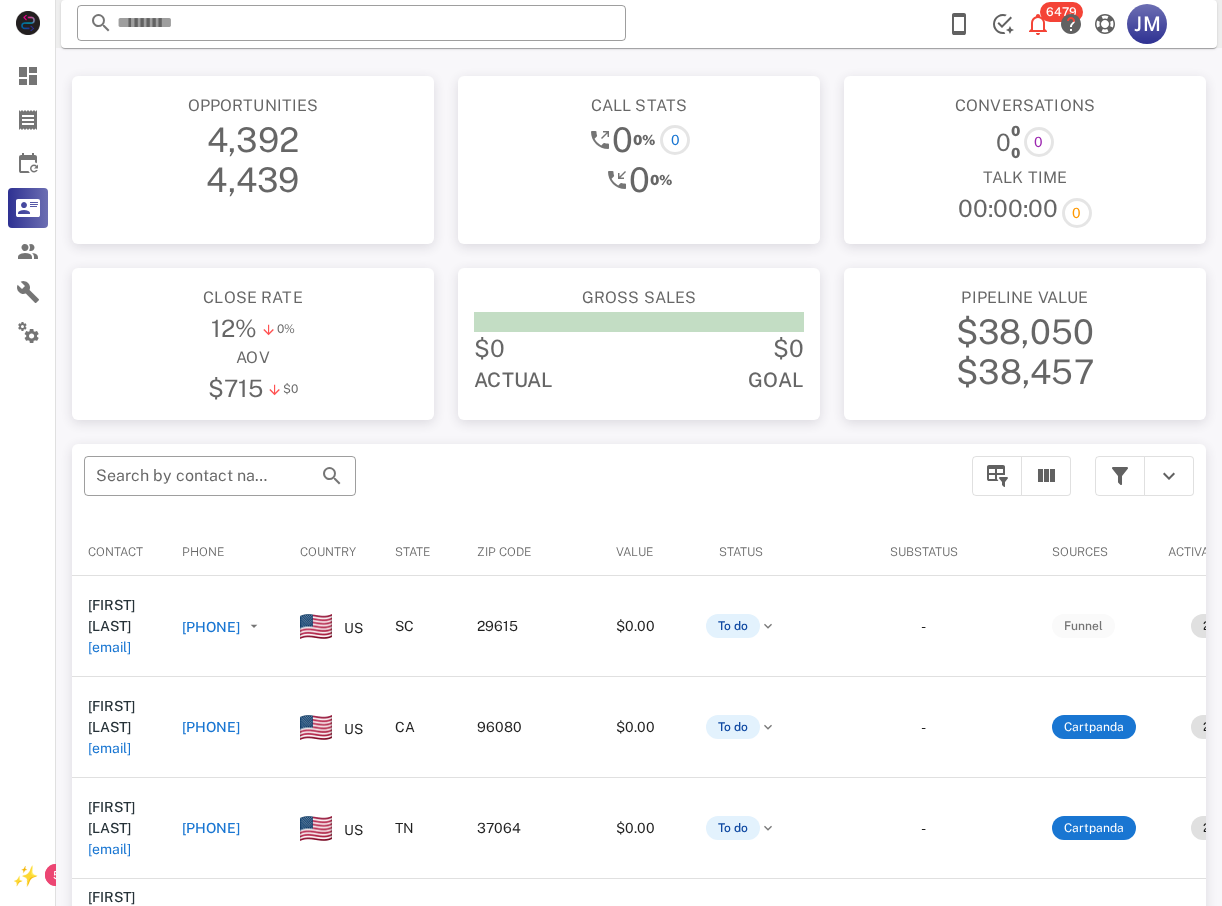 type on "**********" 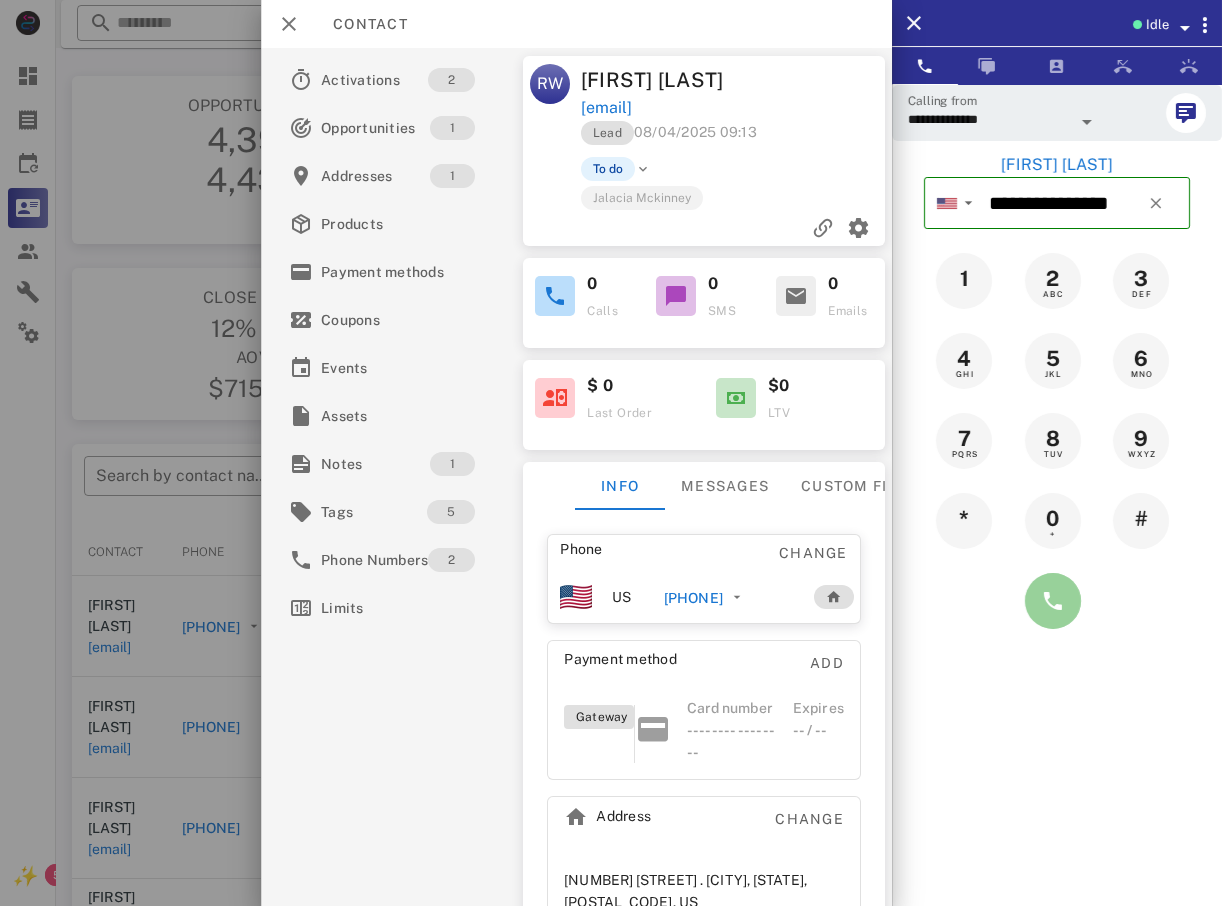 click at bounding box center (1053, 601) 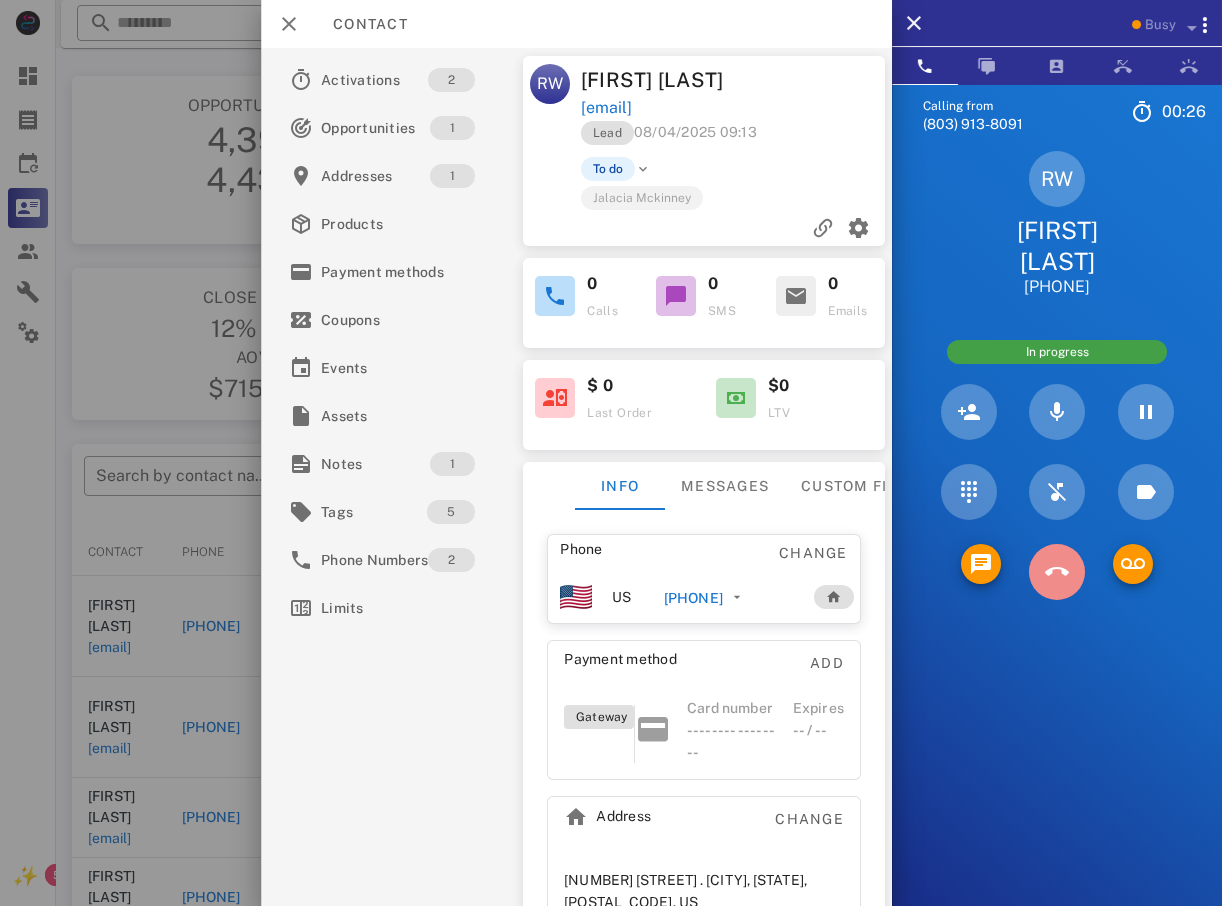 click at bounding box center [1057, 572] 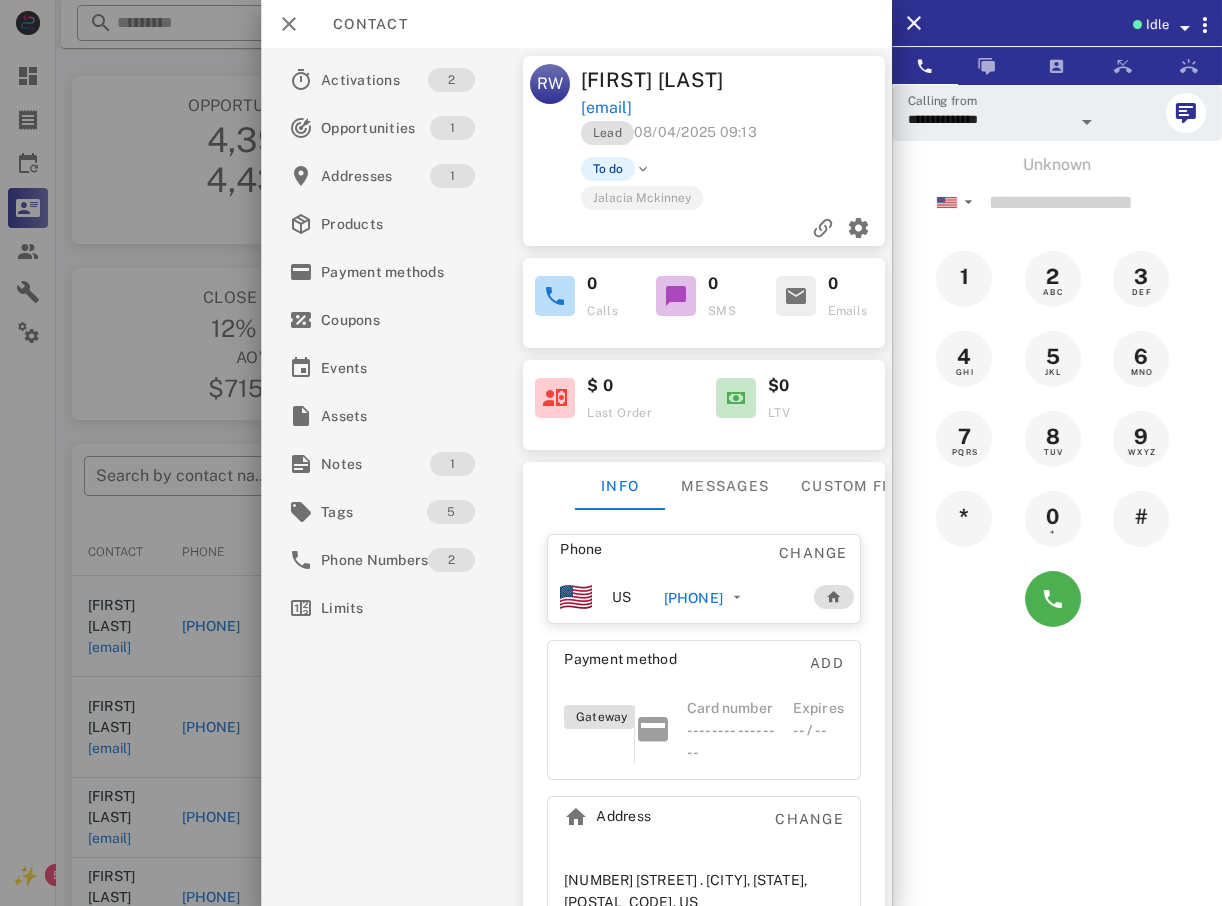 click at bounding box center (611, 453) 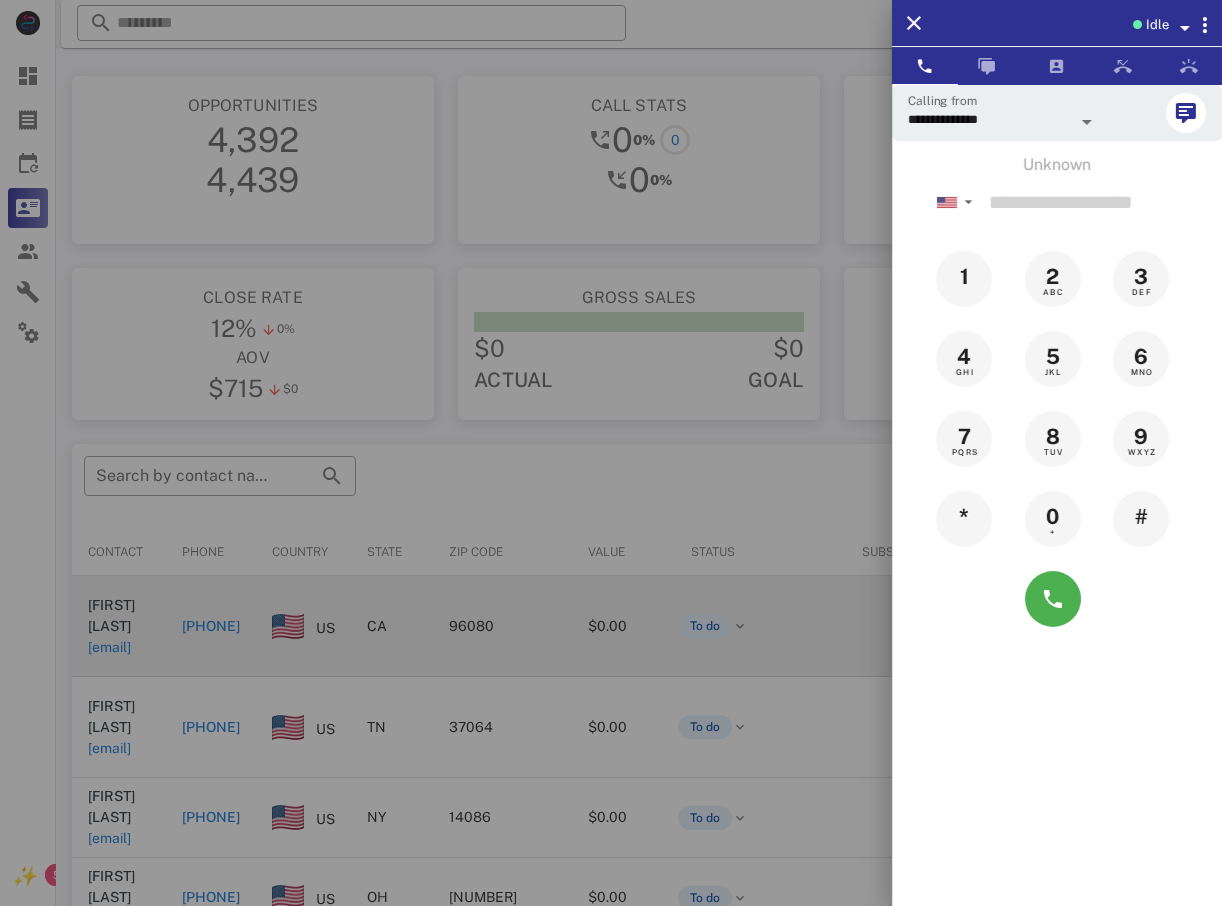click at bounding box center (611, 453) 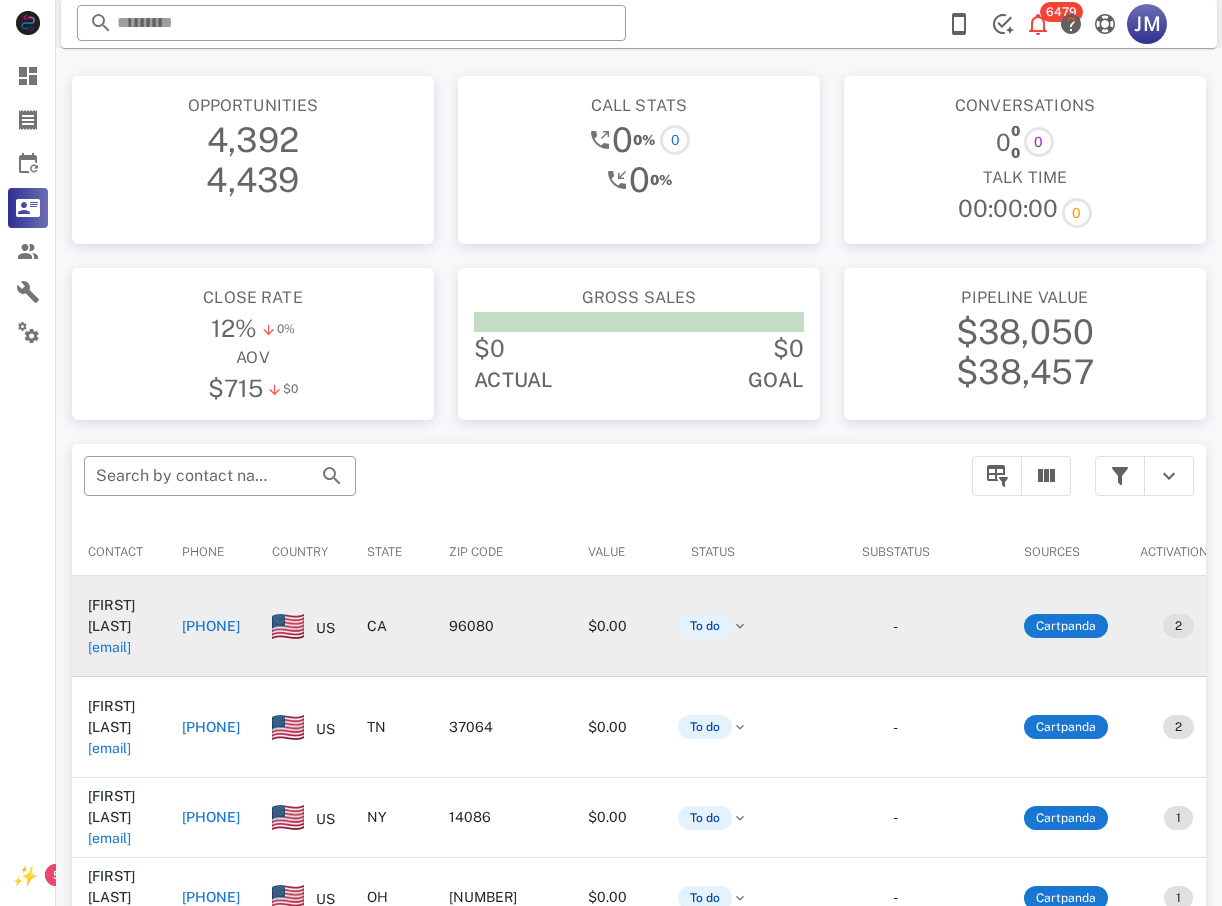 click on "[PHONE]" at bounding box center [211, 626] 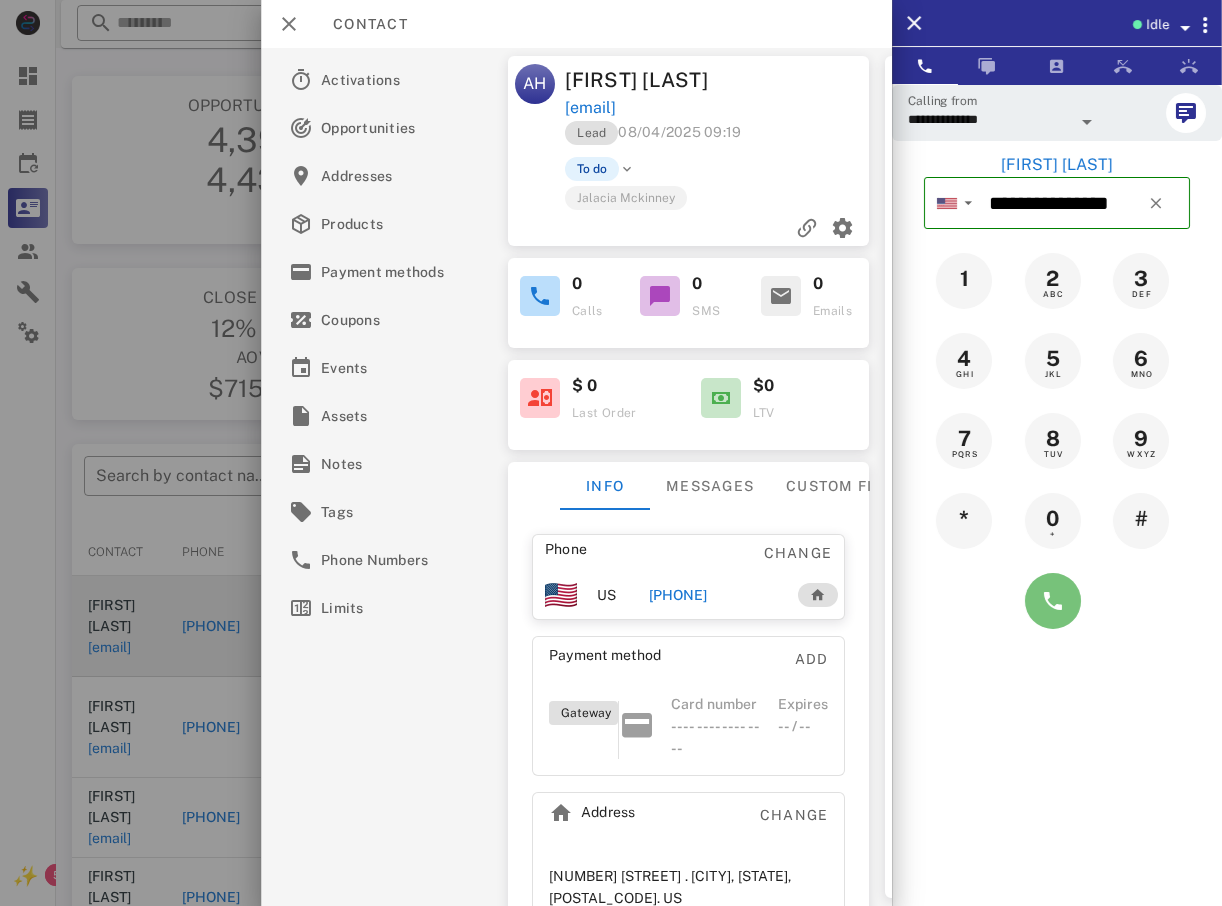click at bounding box center [1053, 601] 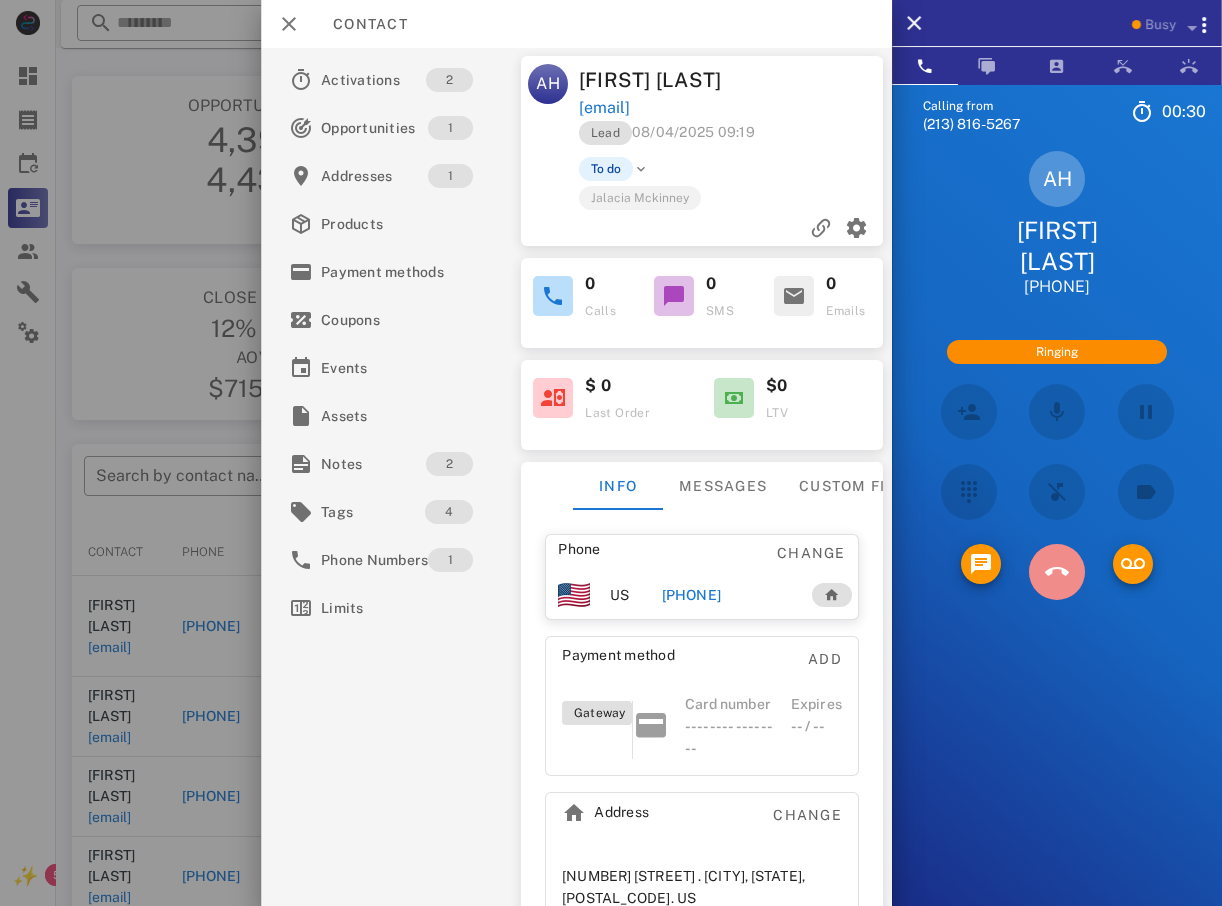click at bounding box center (1056, 572) 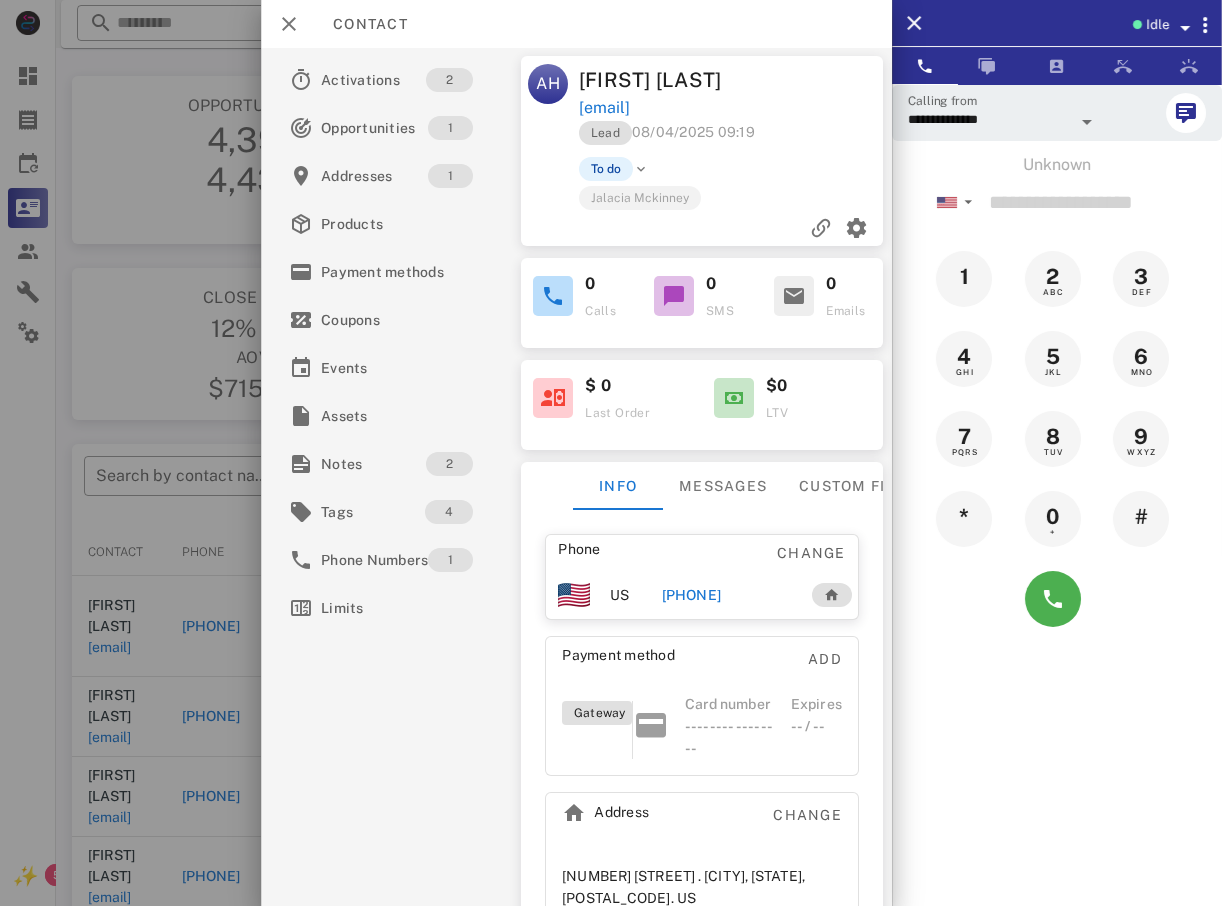 click at bounding box center (611, 453) 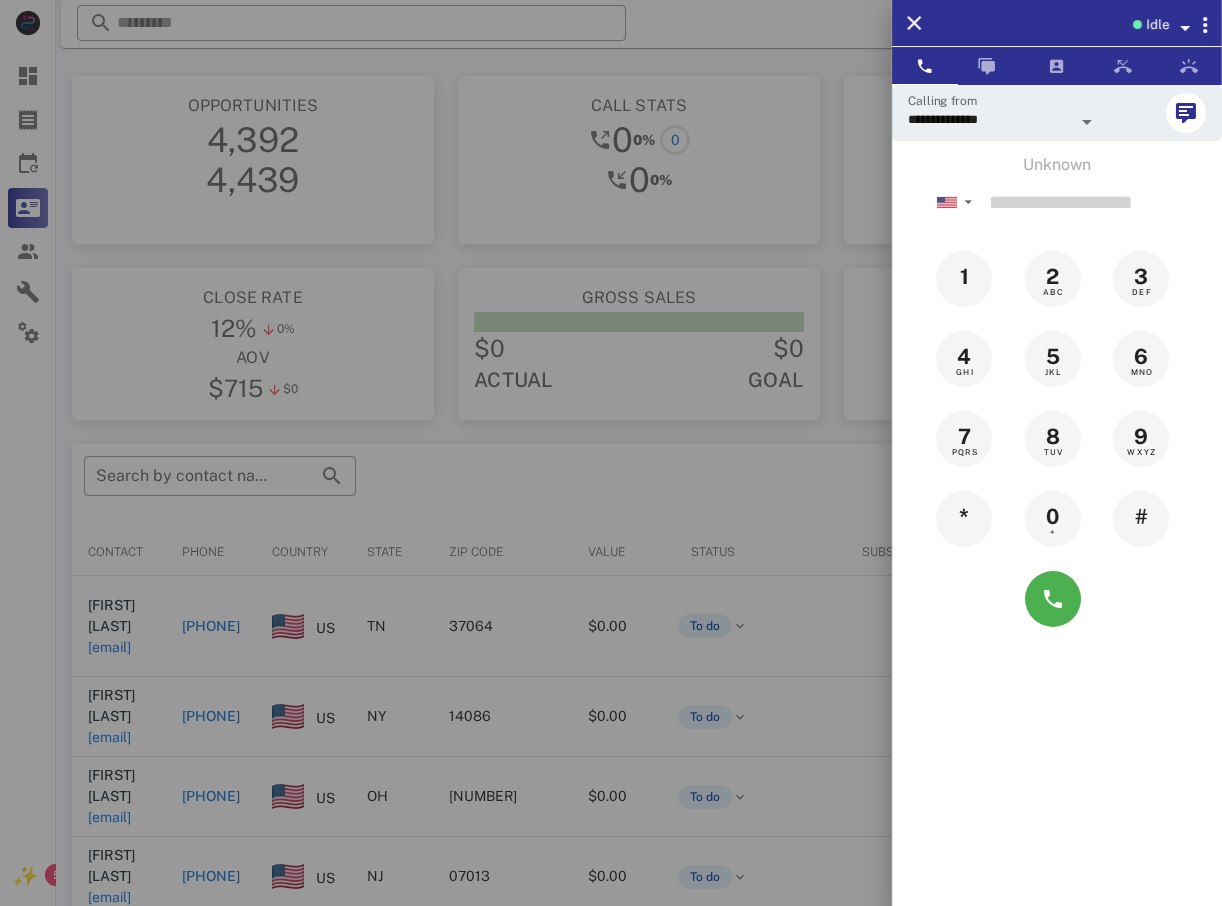 click at bounding box center (611, 453) 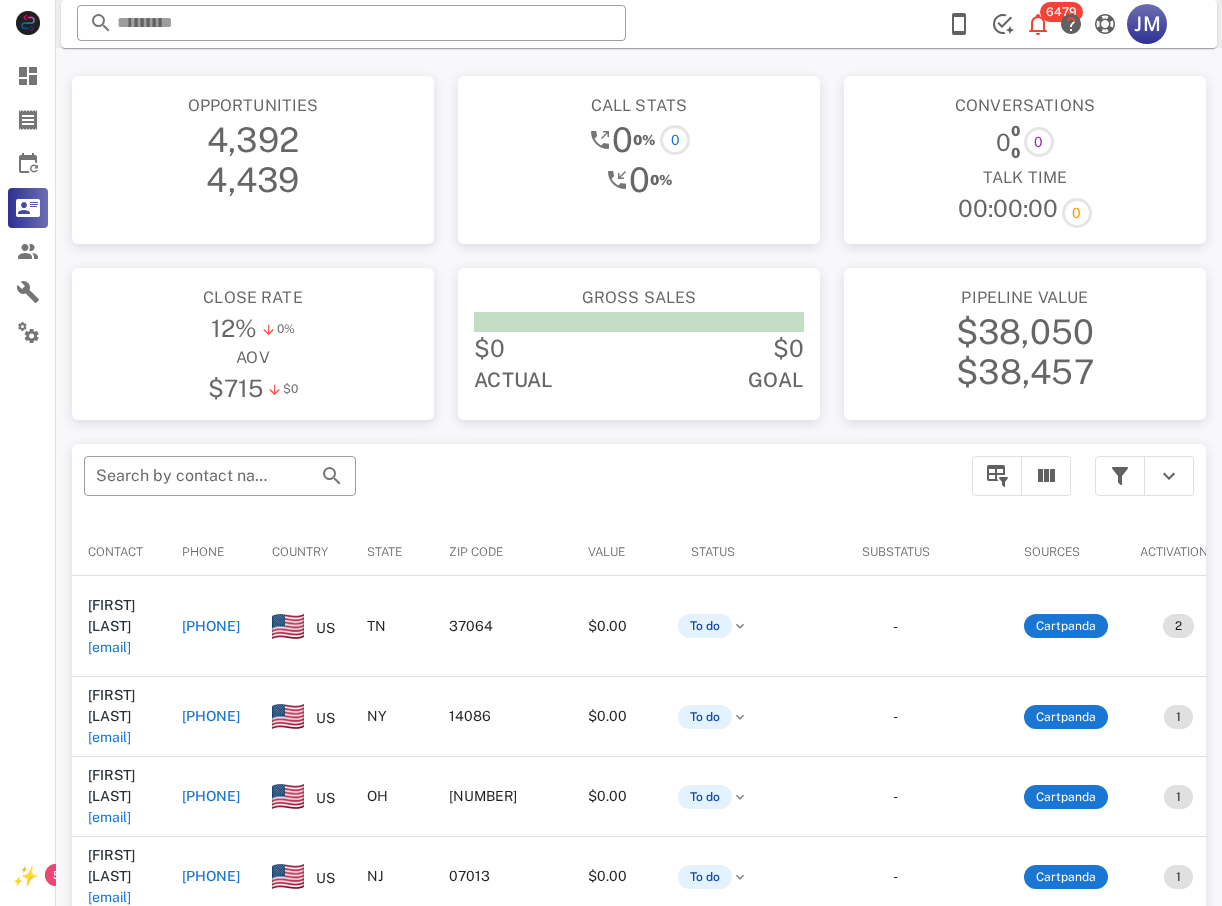 drag, startPoint x: 389, startPoint y: 630, endPoint x: 461, endPoint y: 610, distance: 74.726166 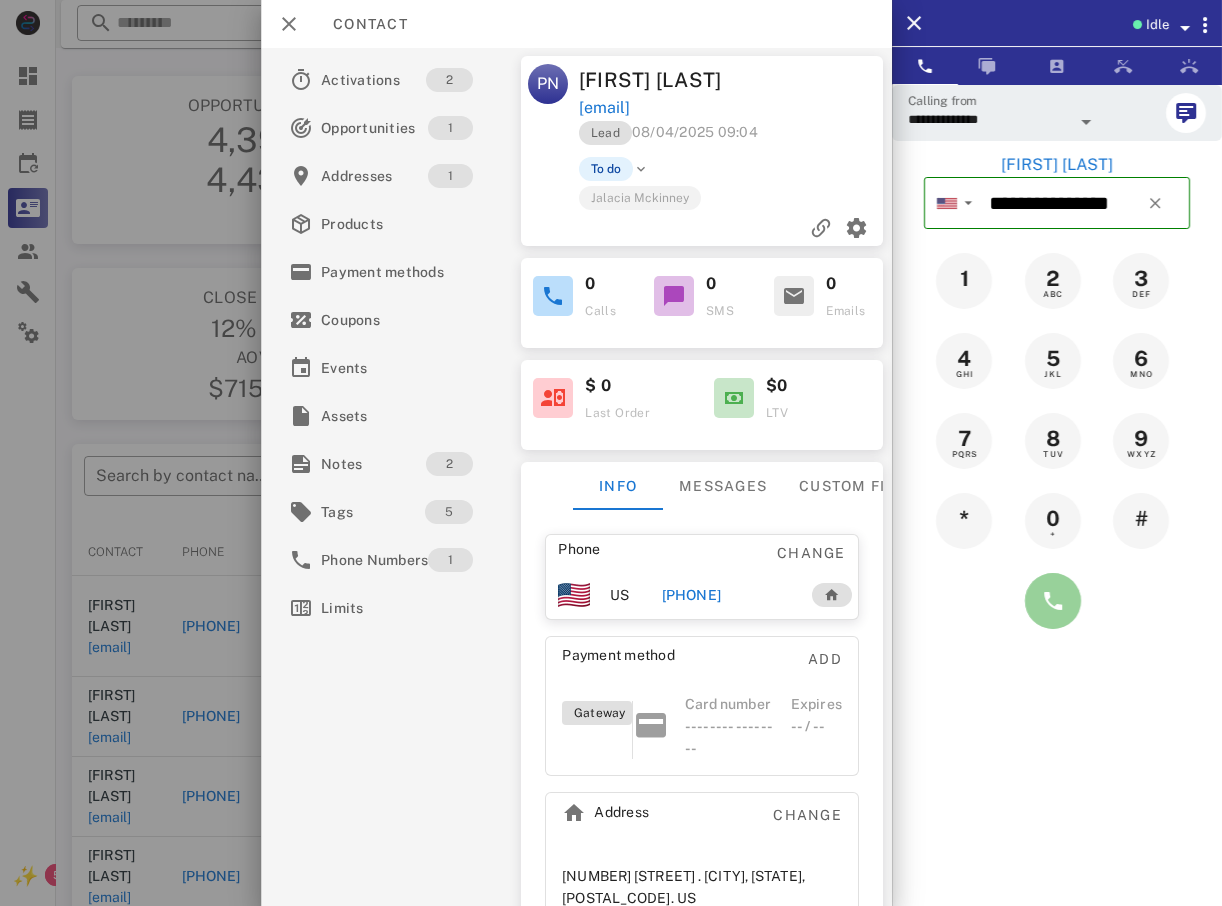 click at bounding box center (1053, 601) 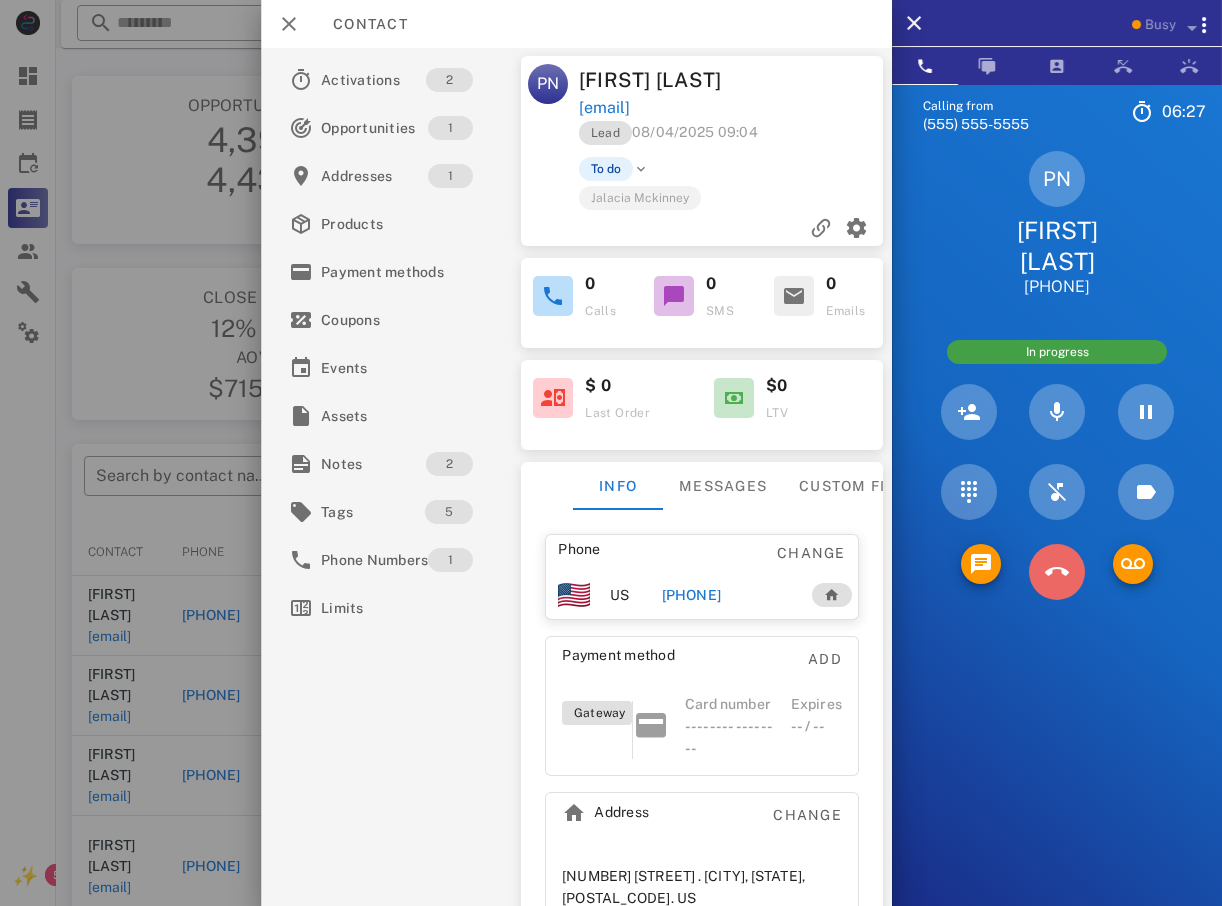 click at bounding box center (1057, 572) 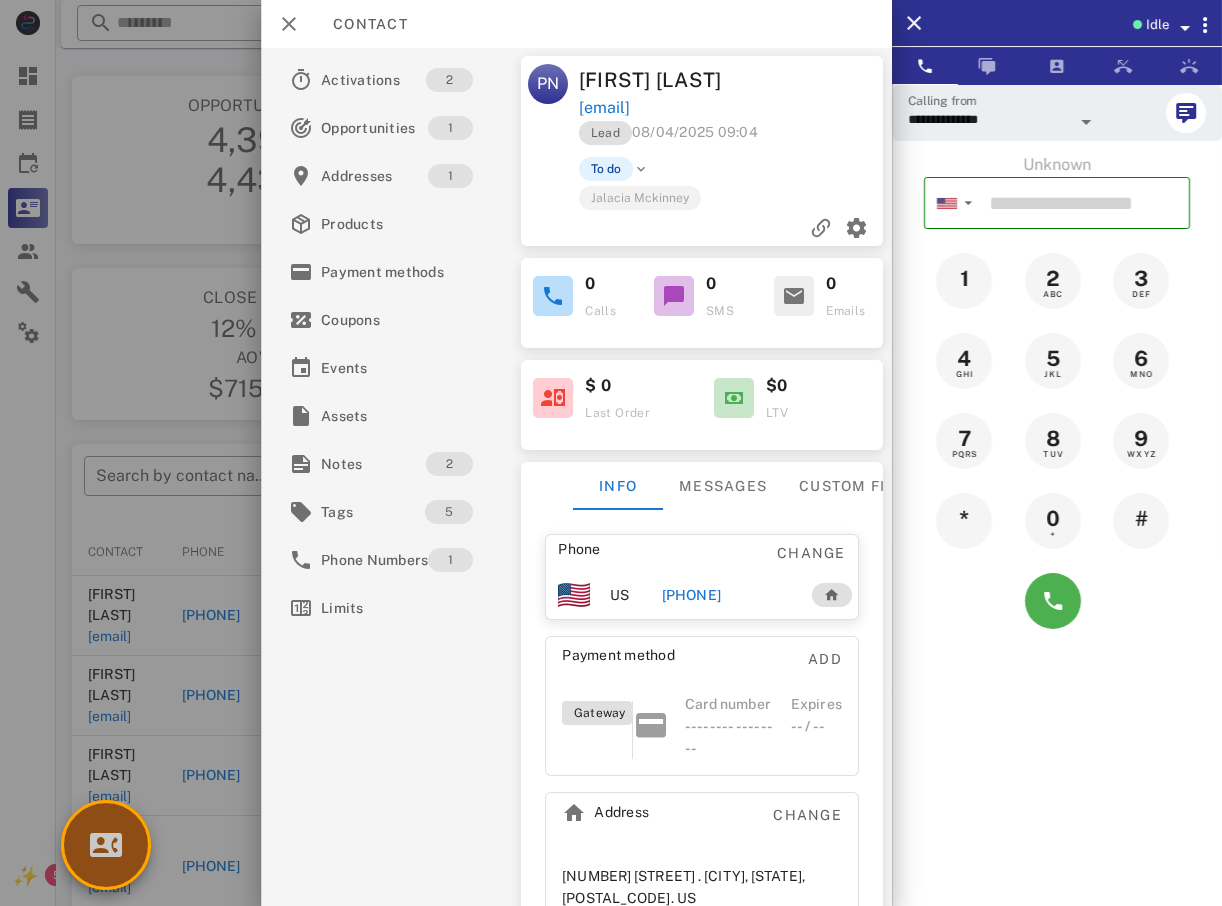 click at bounding box center [106, 845] 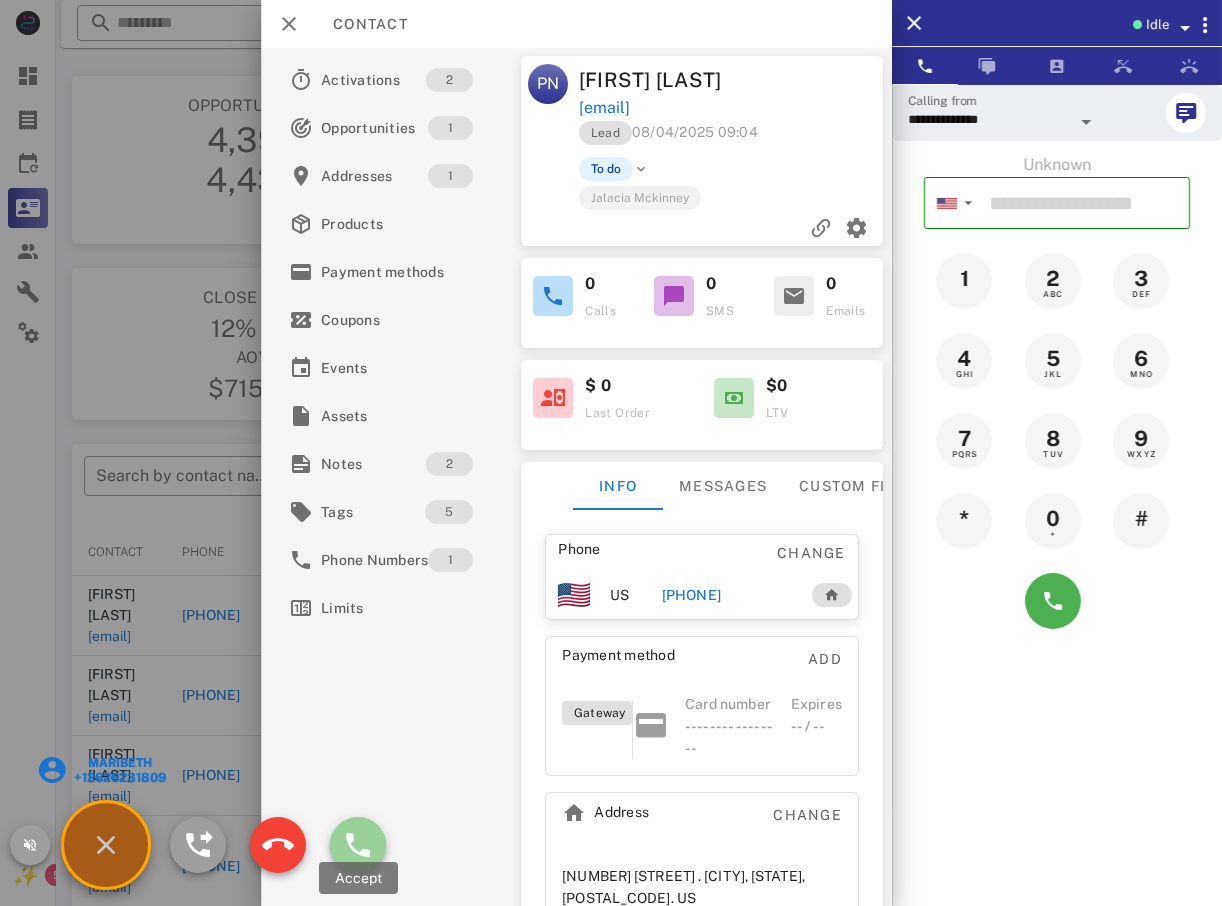 click at bounding box center (358, 845) 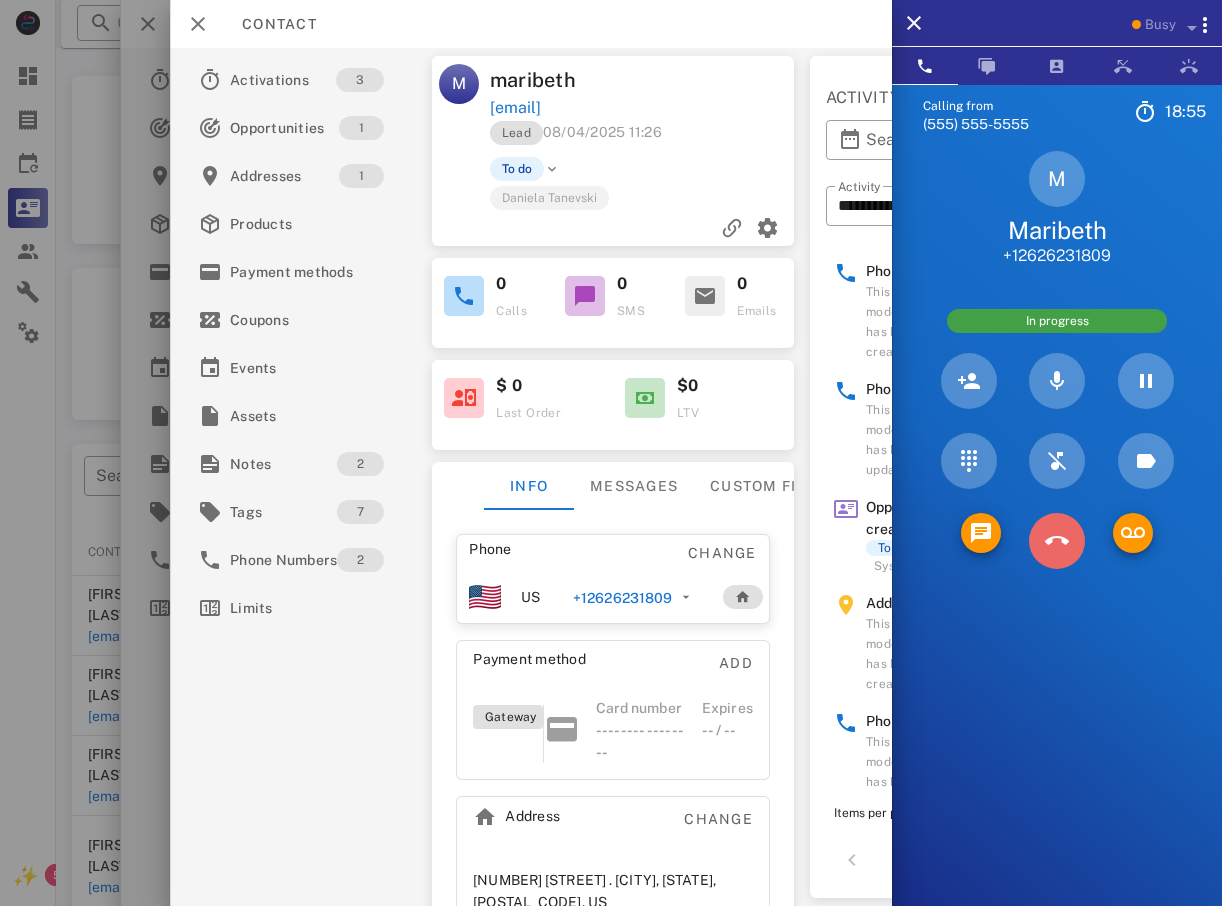 click at bounding box center (1057, 541) 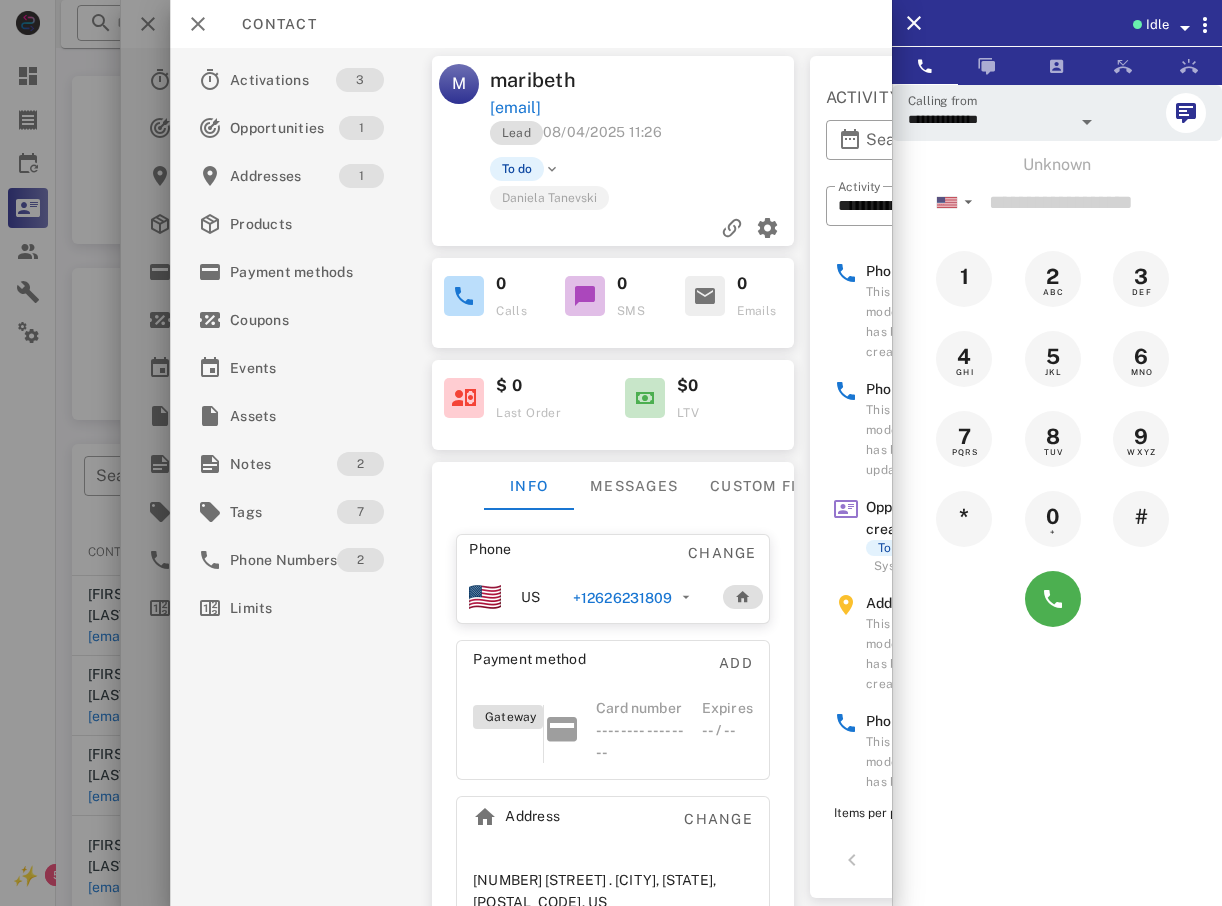click at bounding box center [611, 453] 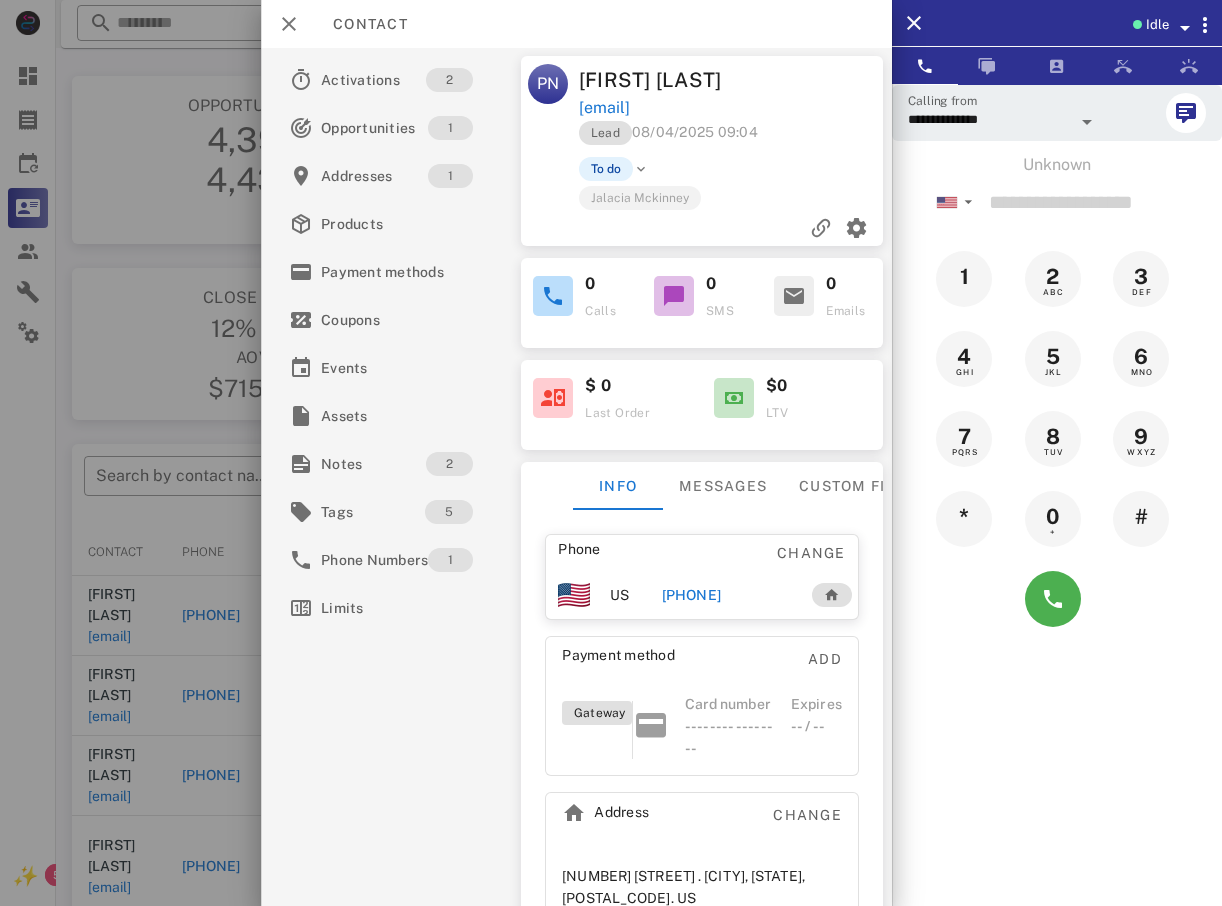 click at bounding box center (611, 453) 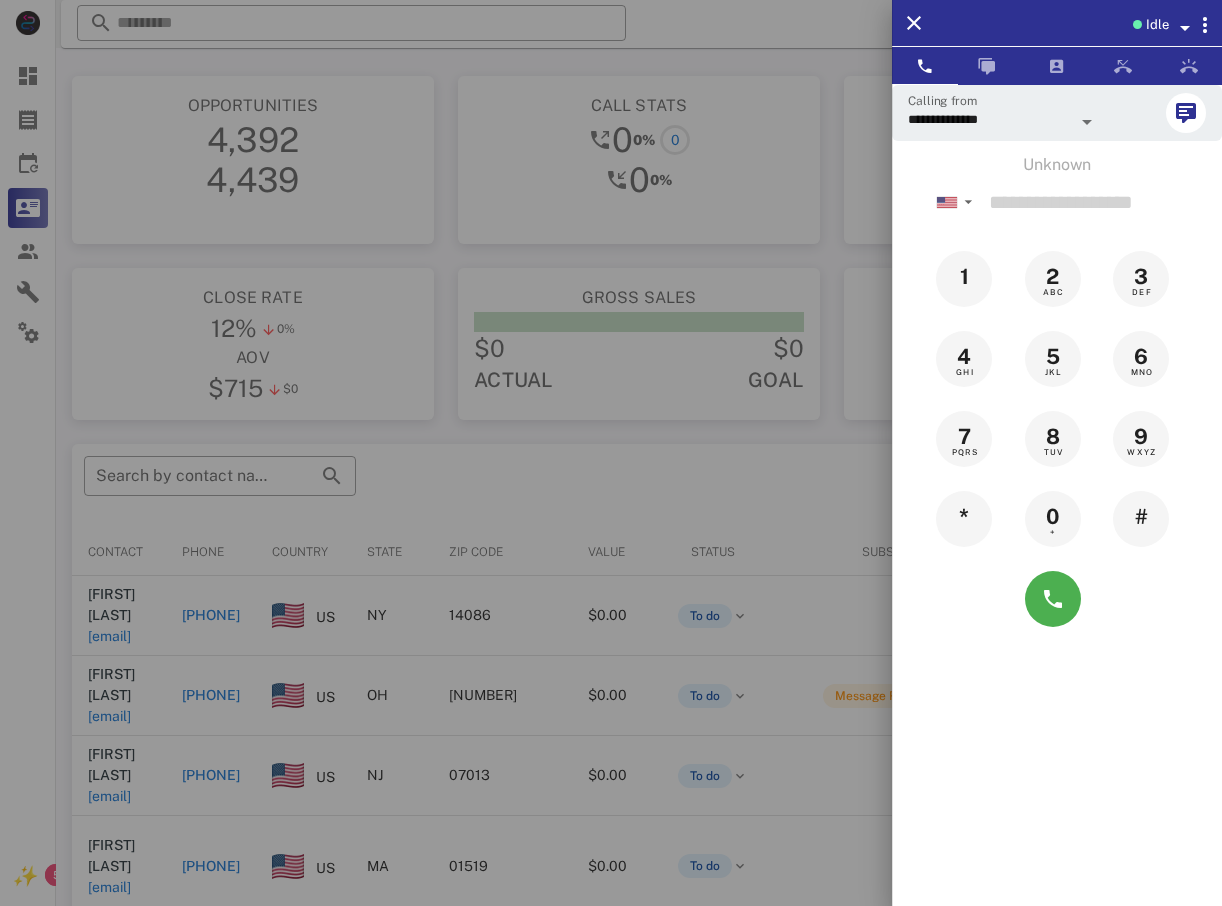 click at bounding box center [611, 453] 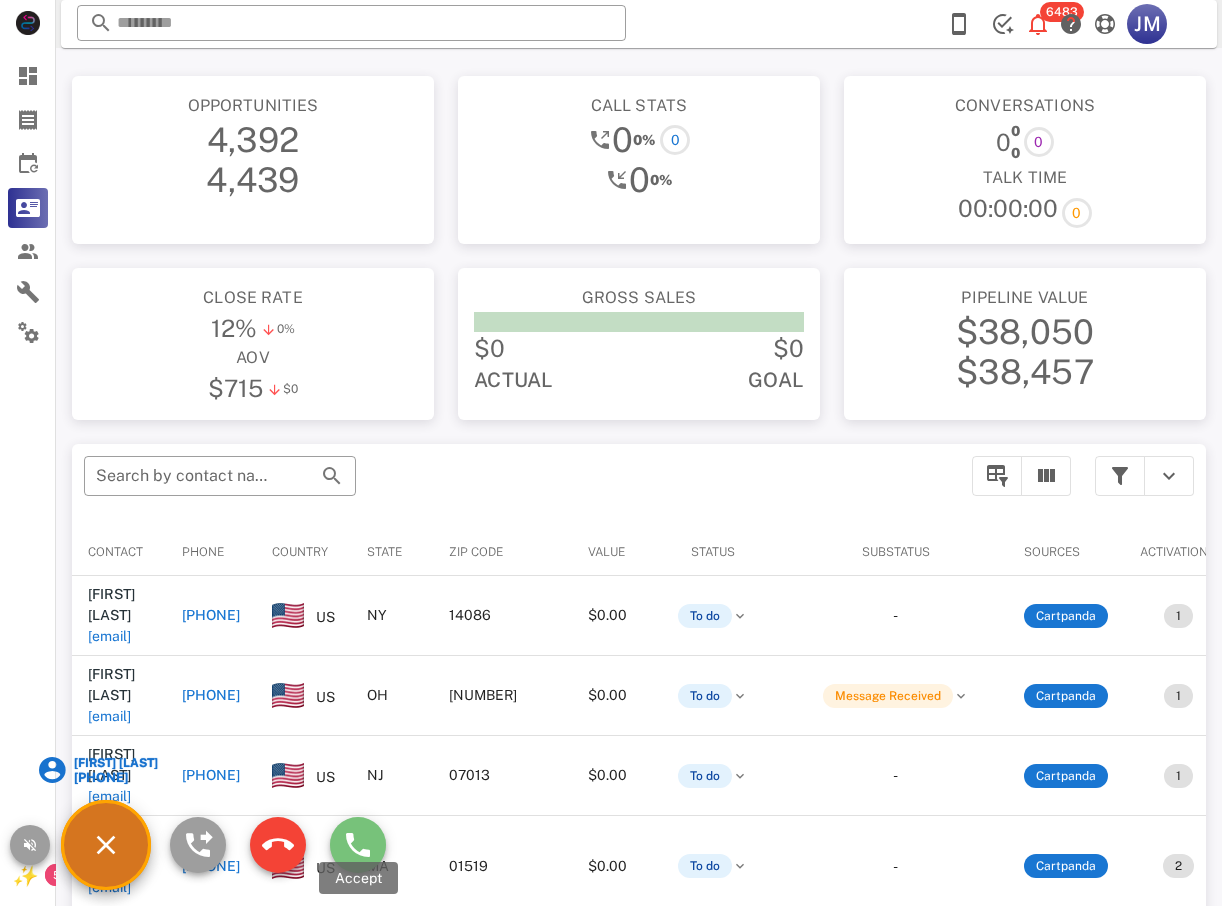click at bounding box center (358, 845) 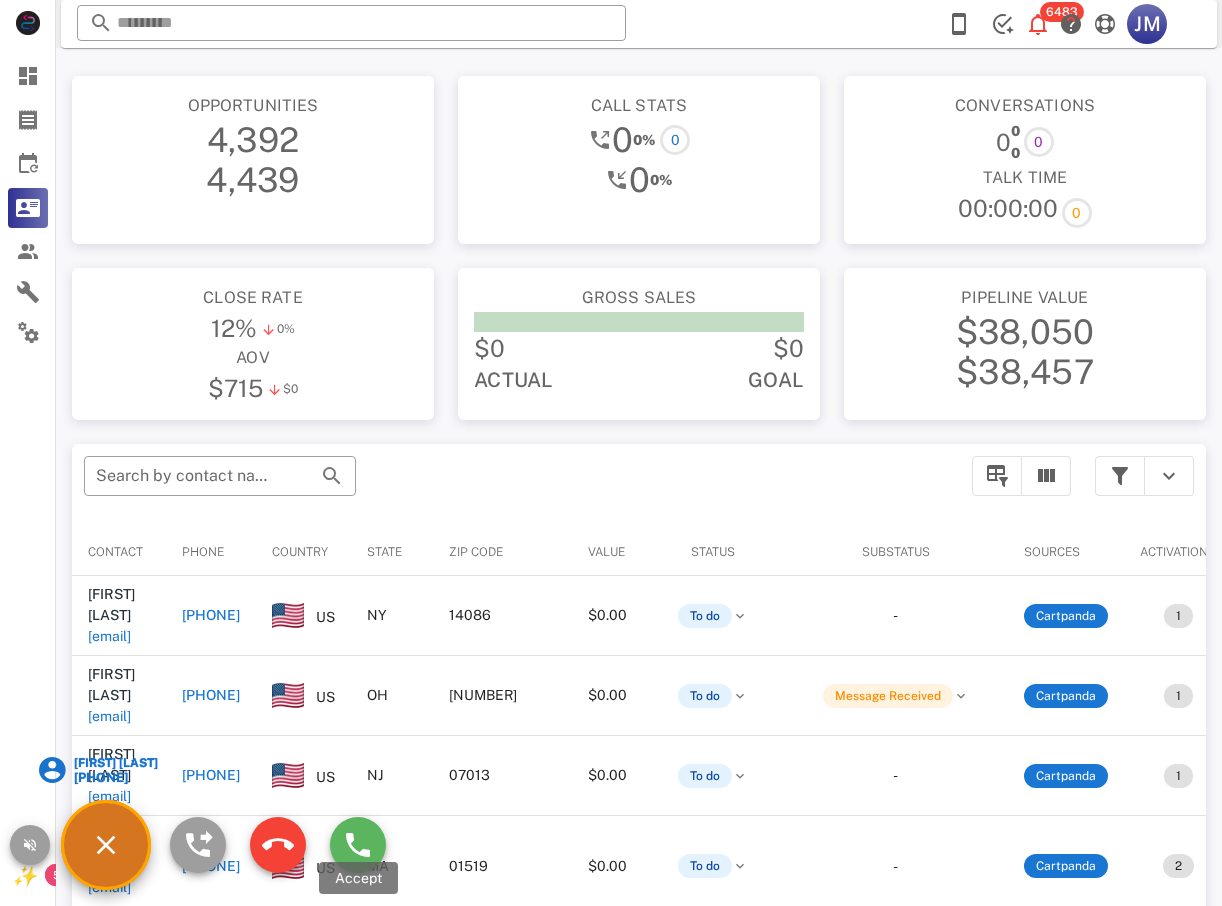 type on "**********" 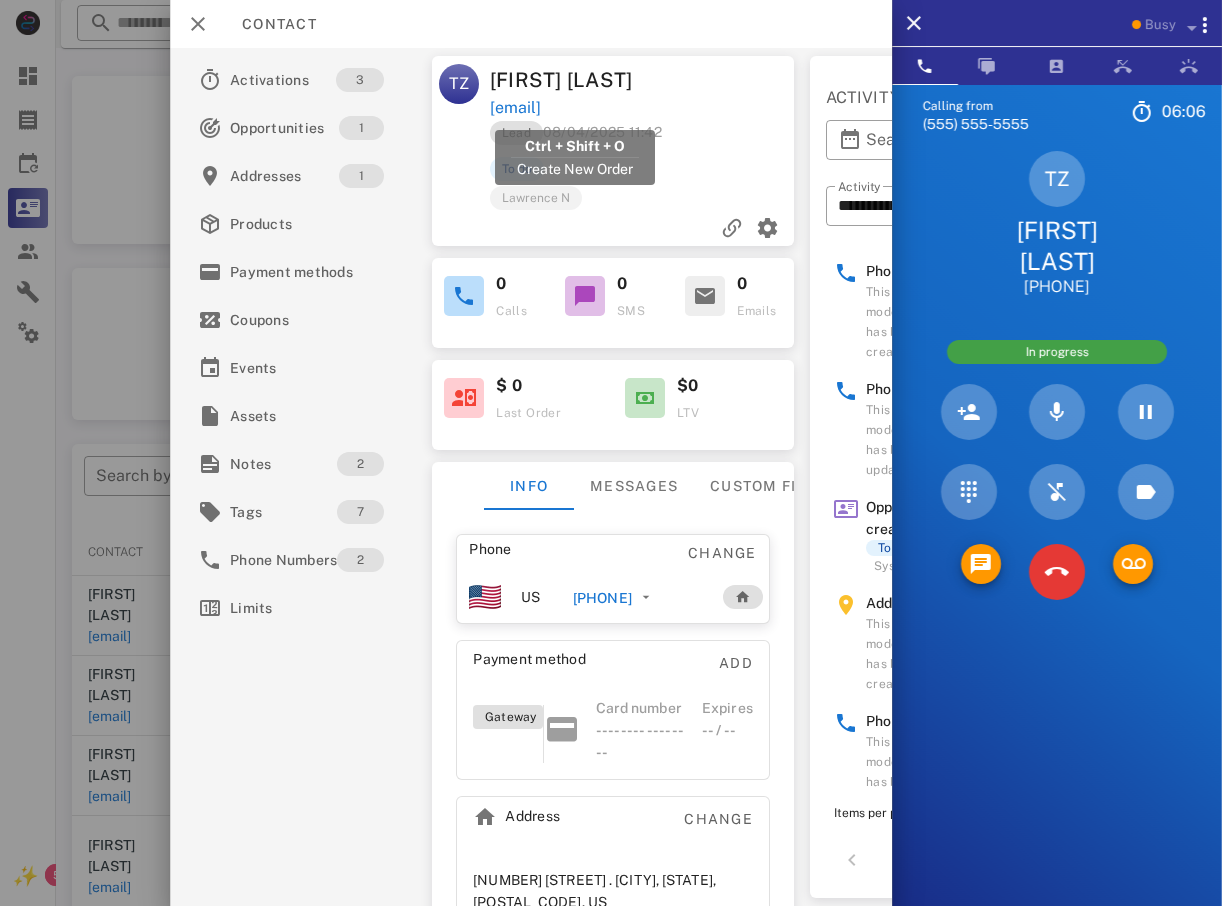 click on "[EMAIL]" at bounding box center [515, 108] 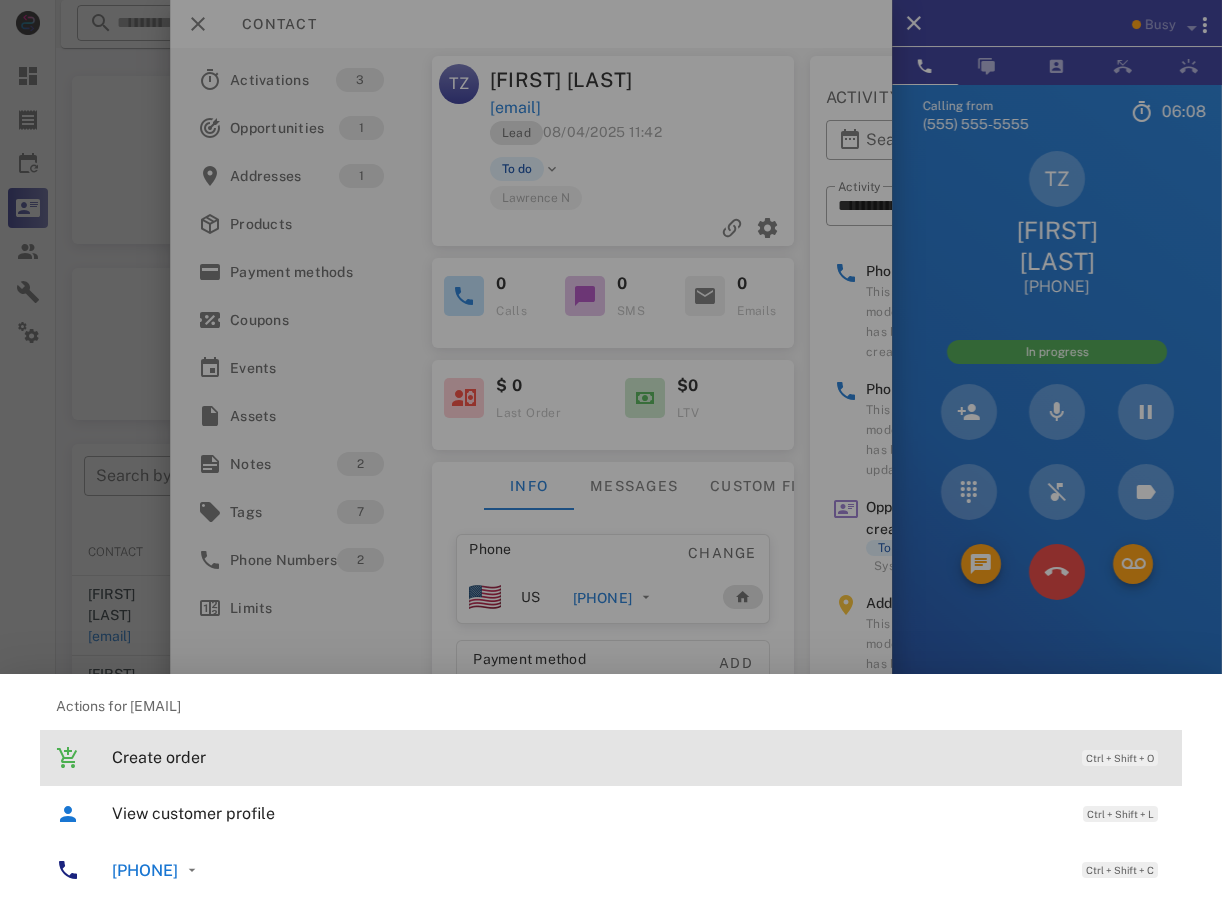 click on "Create order" at bounding box center (587, 757) 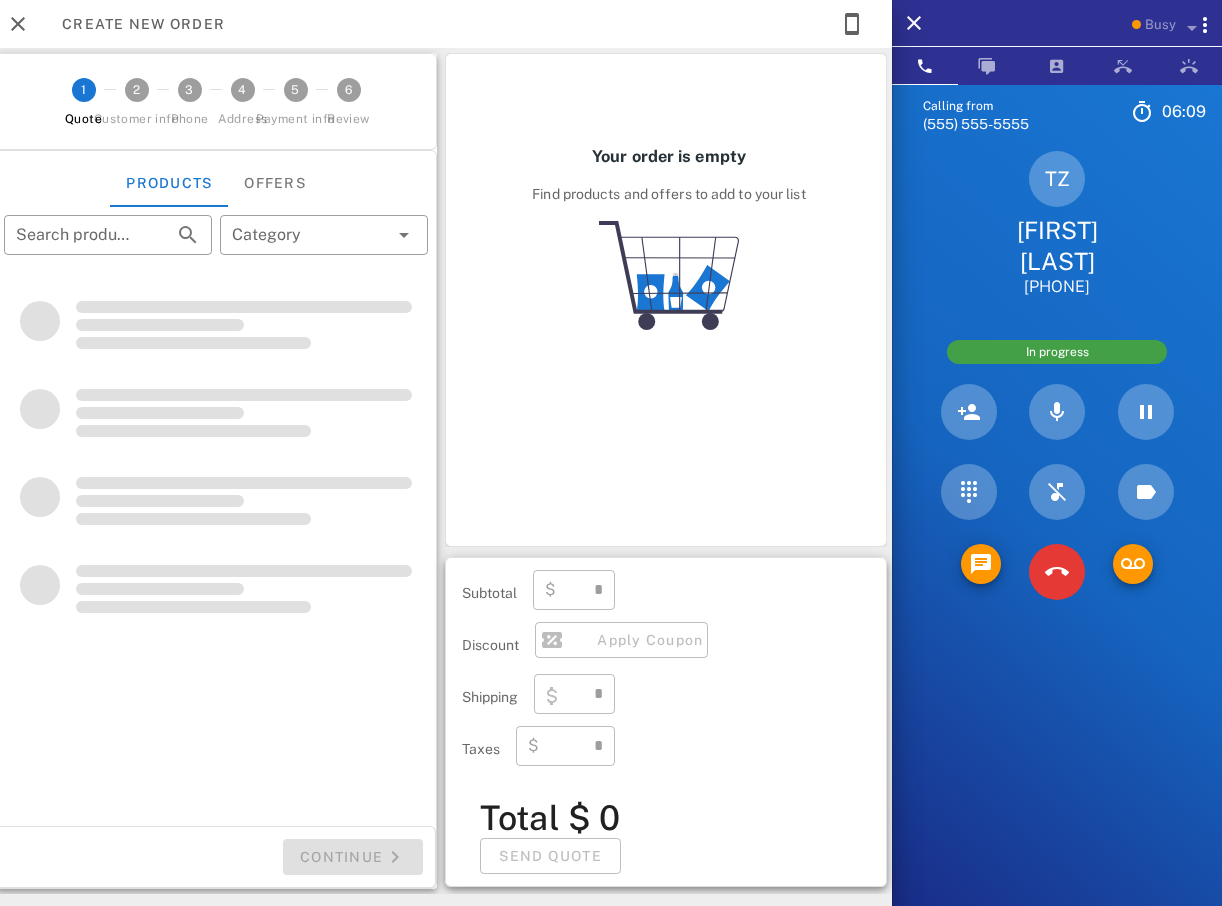 type on "**********" 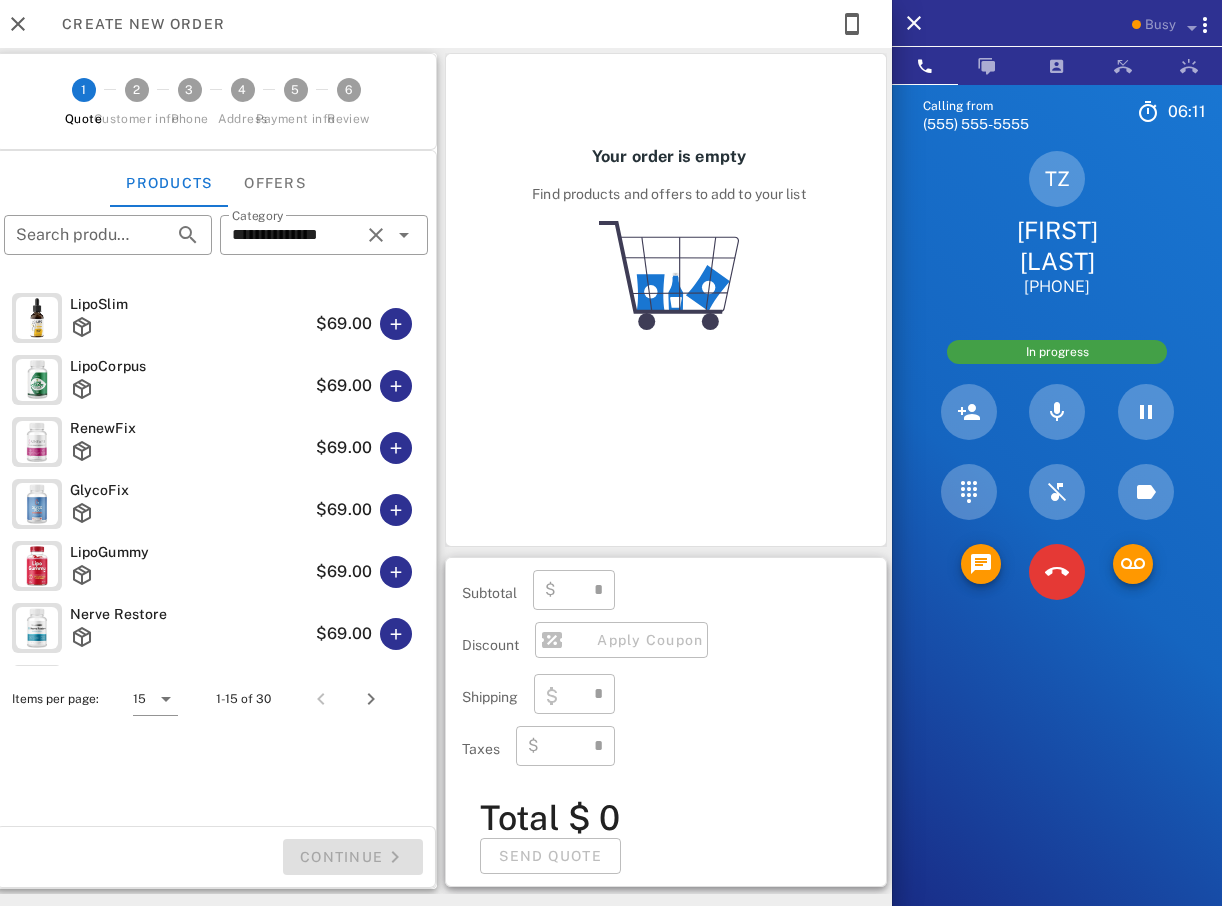 type on "****" 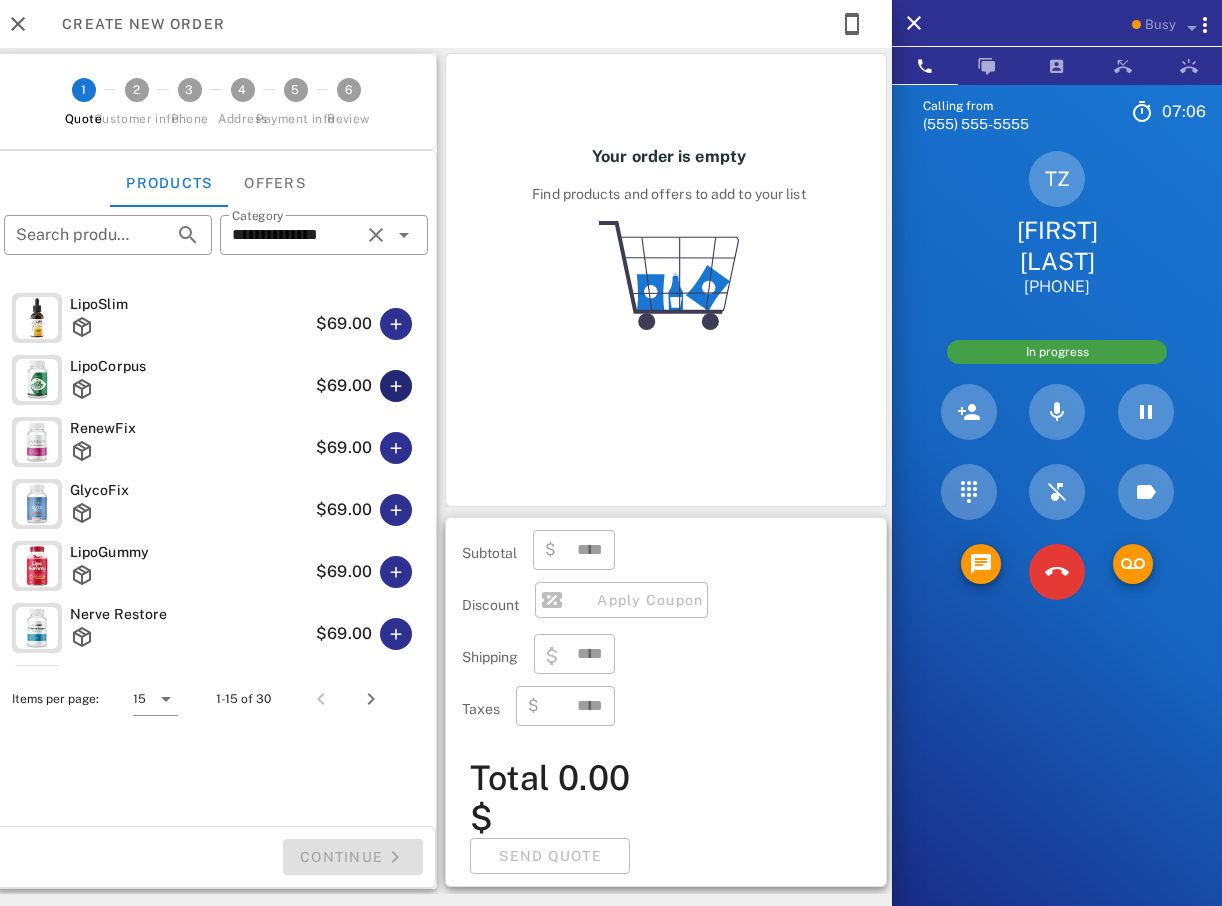 click at bounding box center (396, 386) 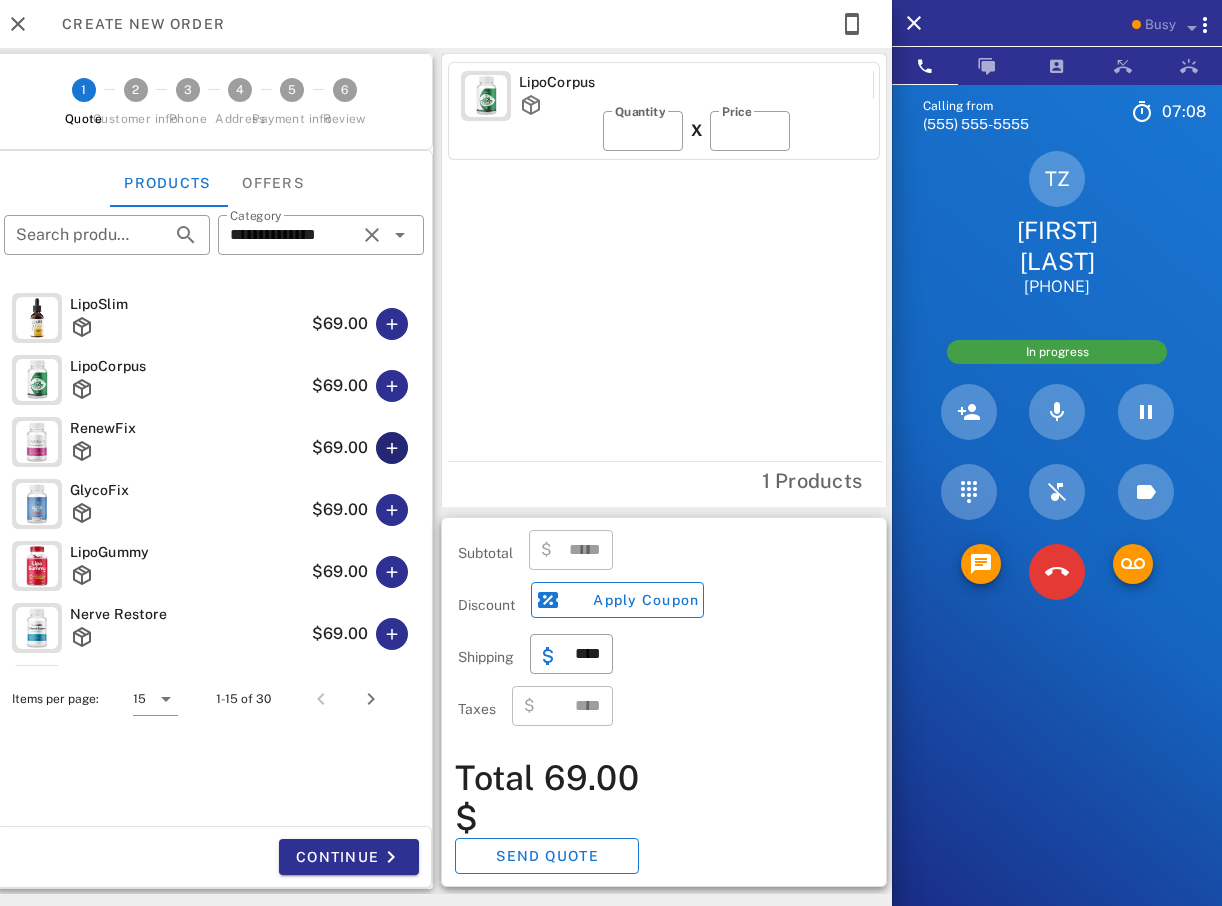 click at bounding box center (392, 448) 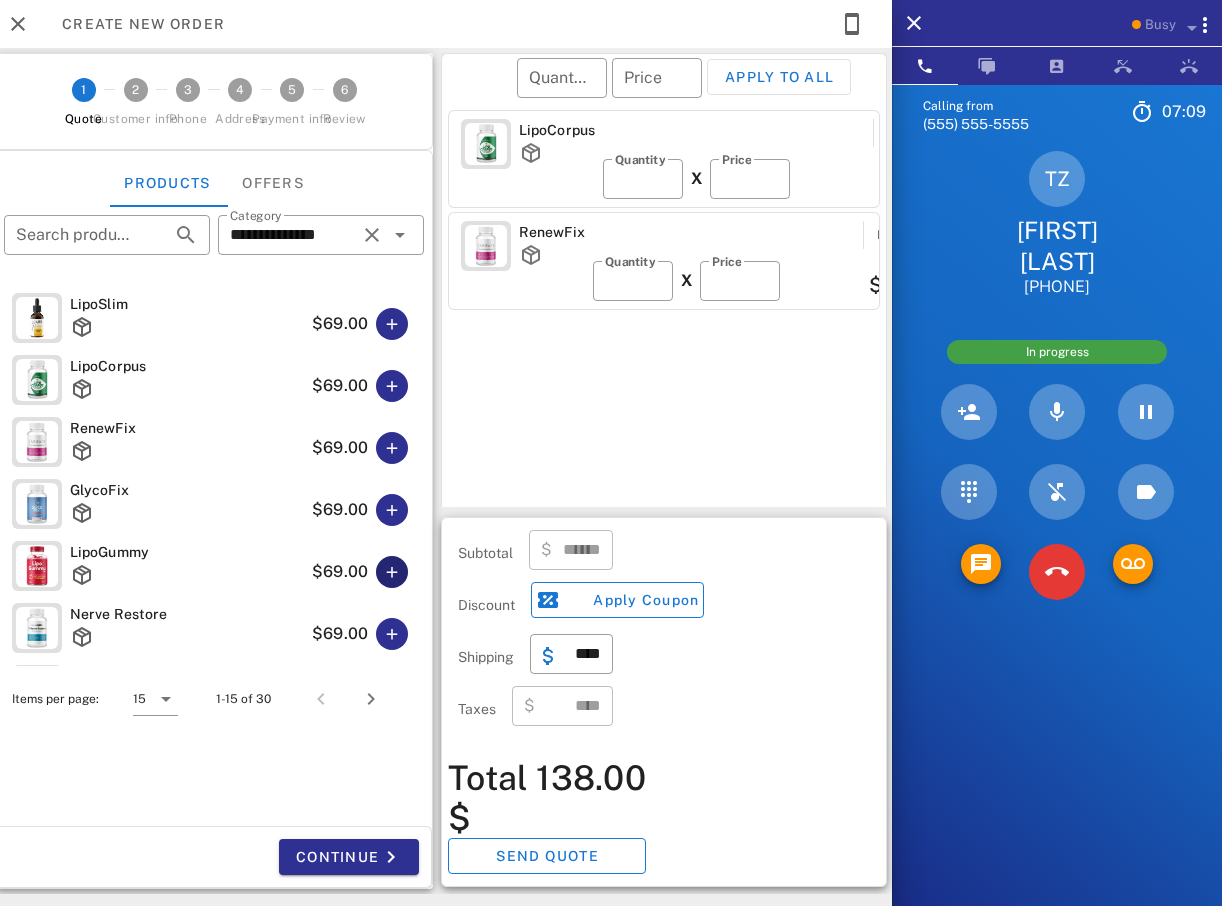 click at bounding box center (392, 572) 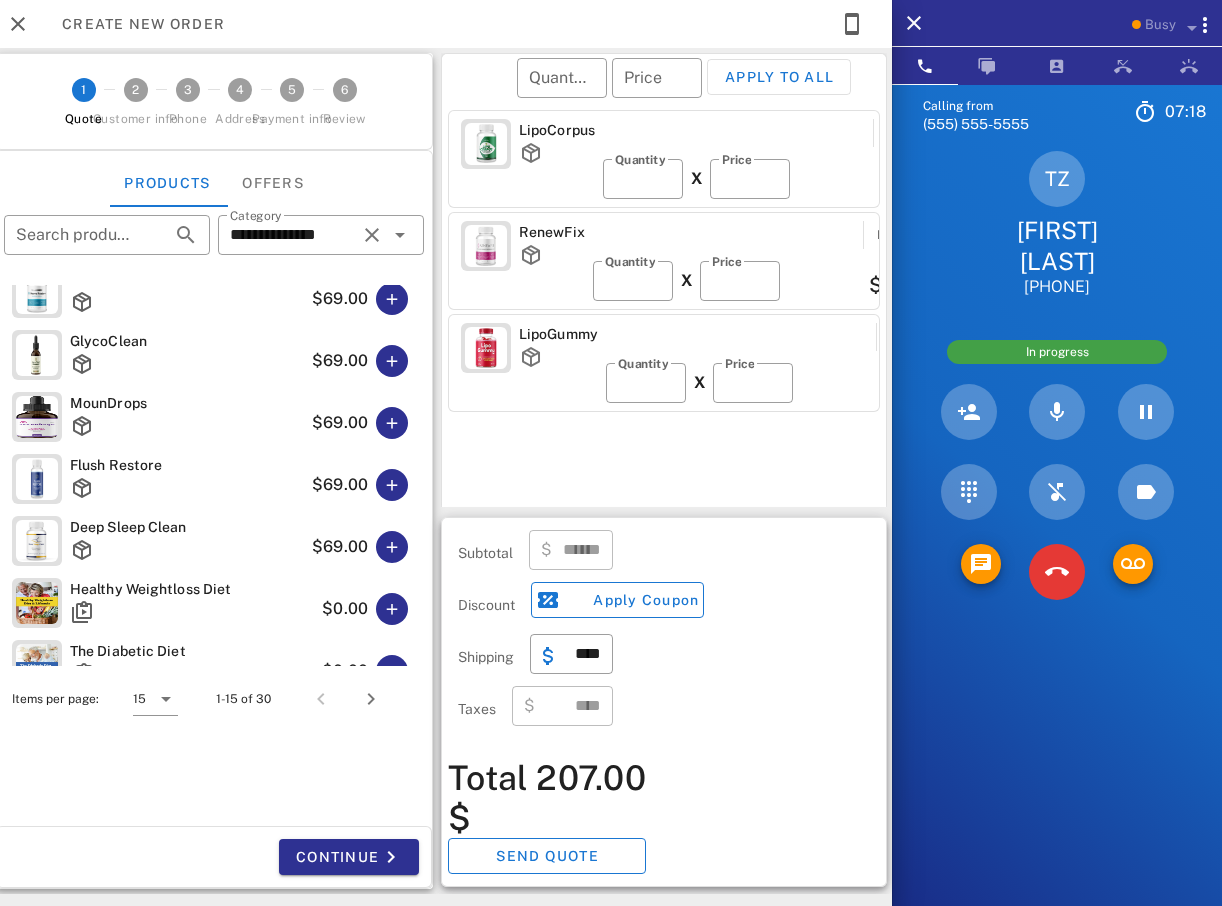 scroll, scrollTop: 300, scrollLeft: 0, axis: vertical 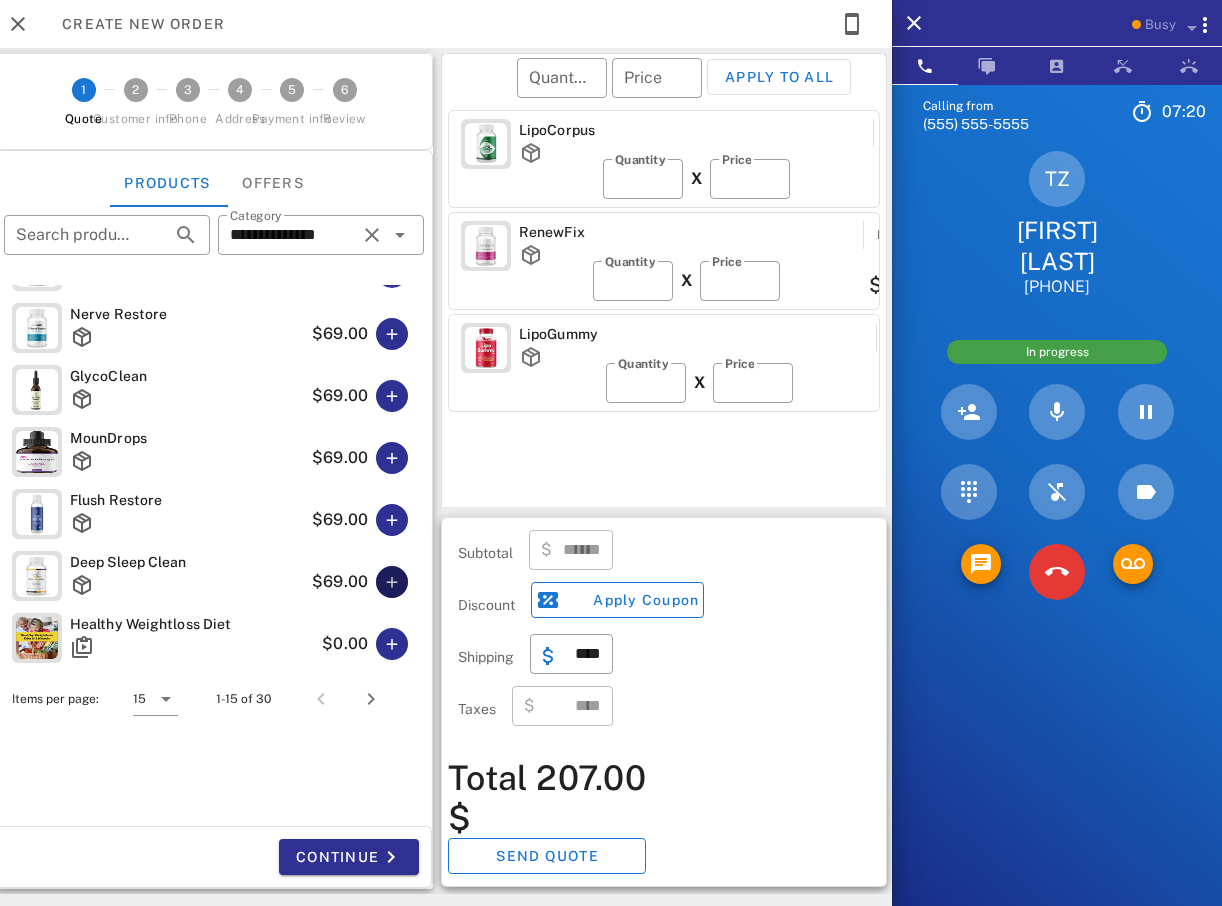 click at bounding box center [392, 582] 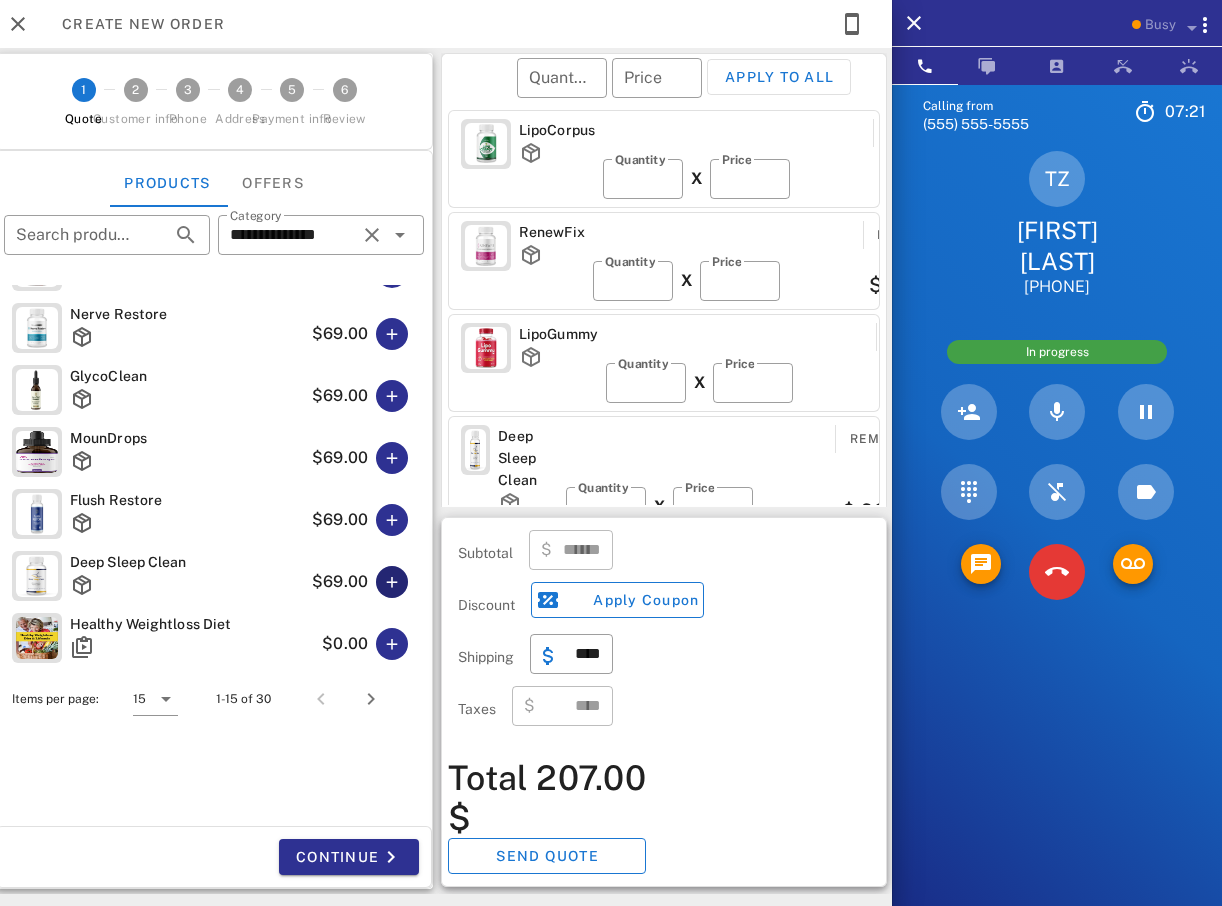 type on "******" 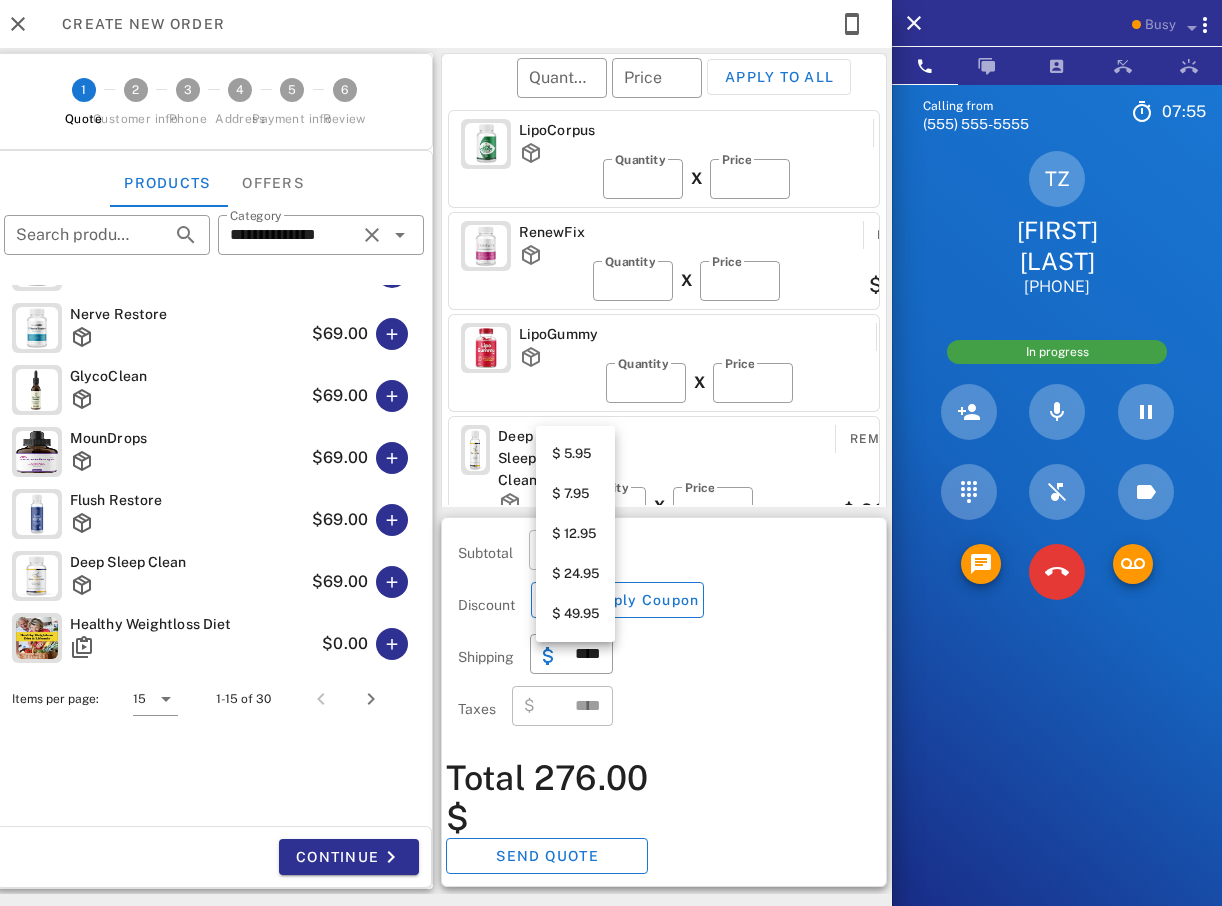 click on "$ 12.95" at bounding box center (575, 534) 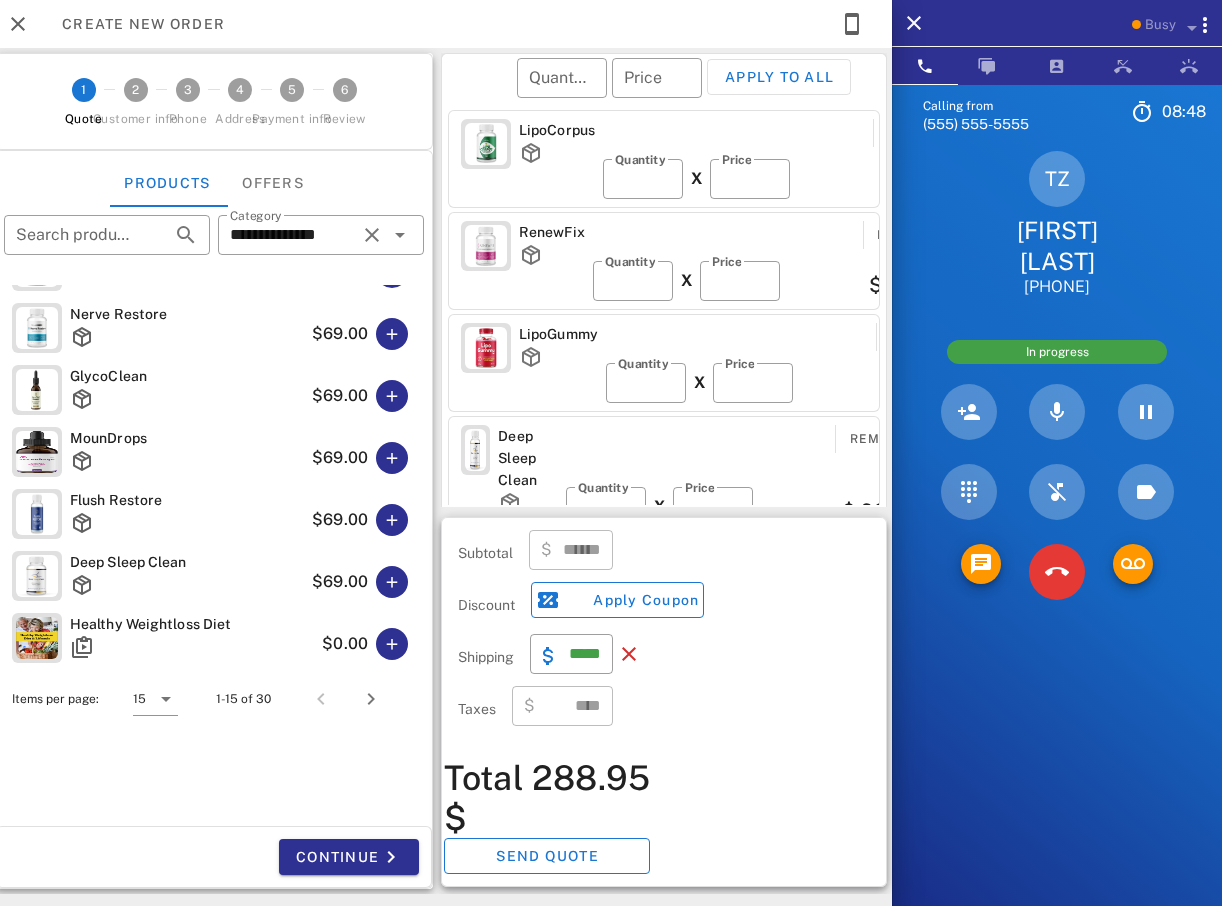 scroll, scrollTop: 35, scrollLeft: 0, axis: vertical 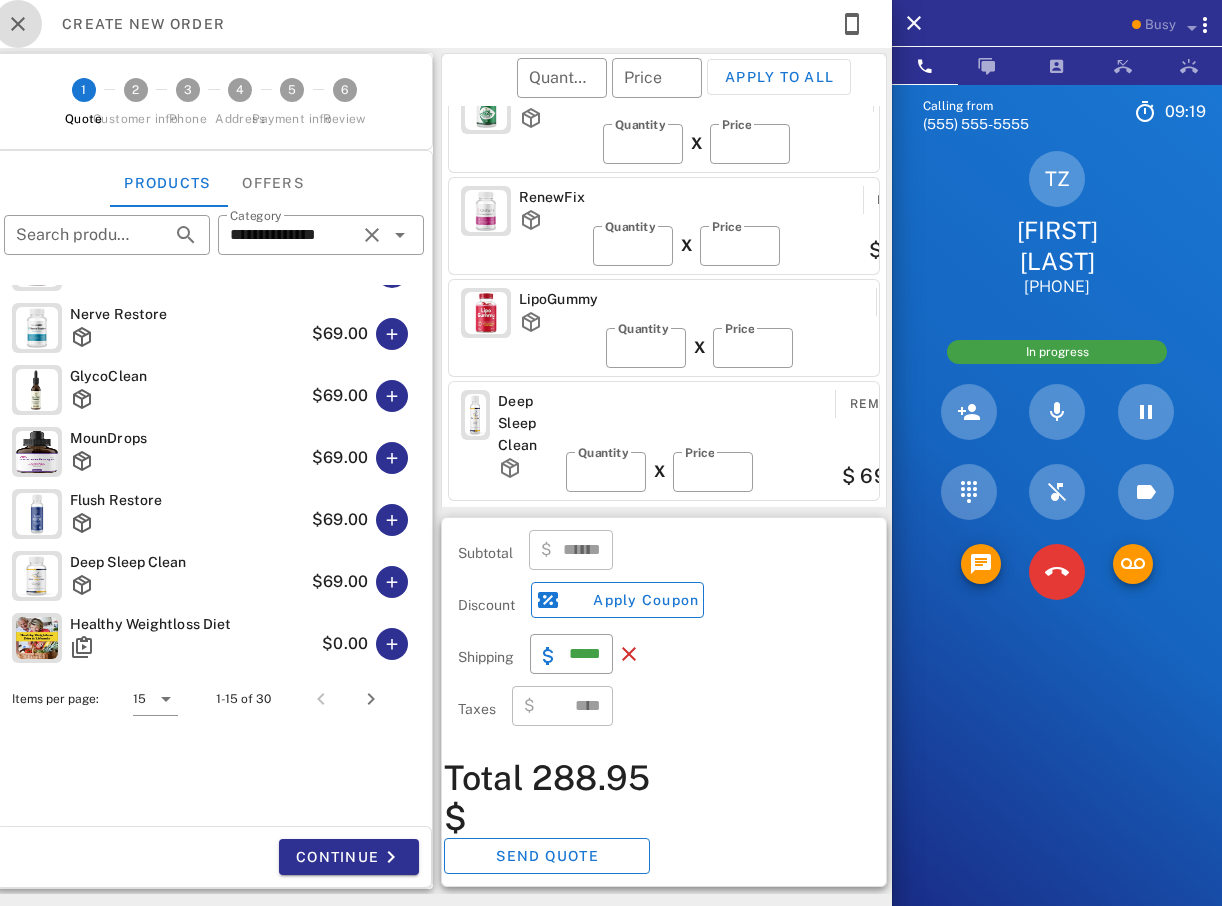 click at bounding box center [18, 24] 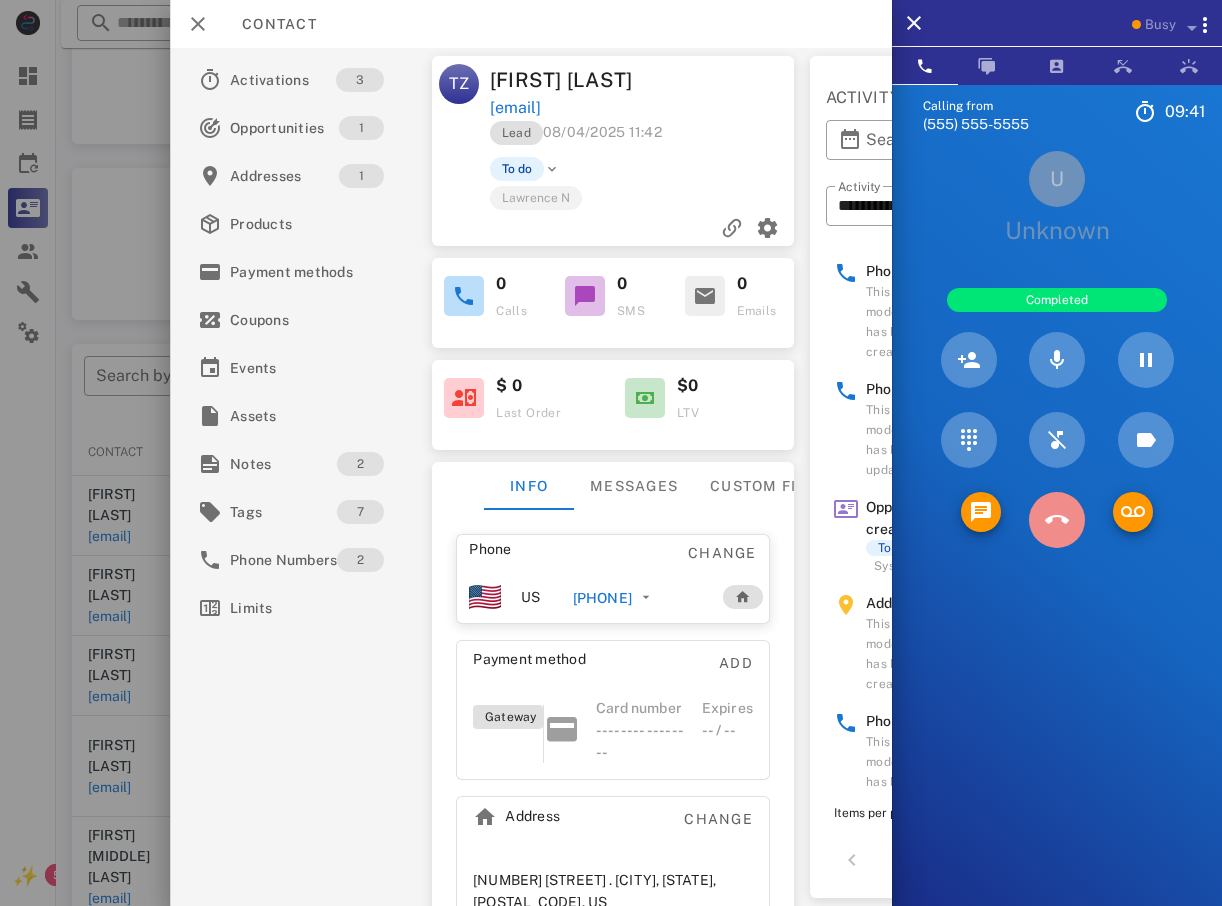 drag, startPoint x: 1070, startPoint y: 529, endPoint x: 1050, endPoint y: 523, distance: 20.880613 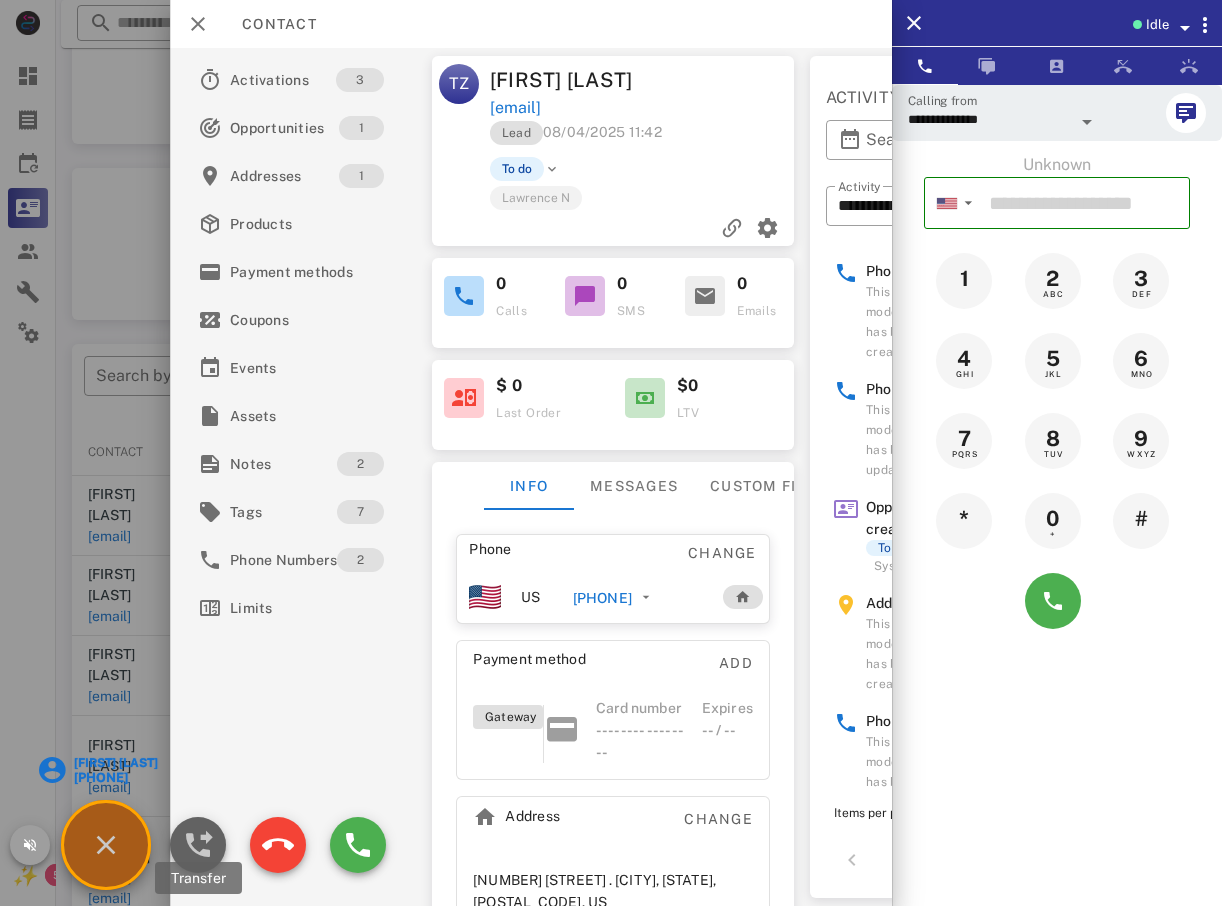 click at bounding box center [198, 845] 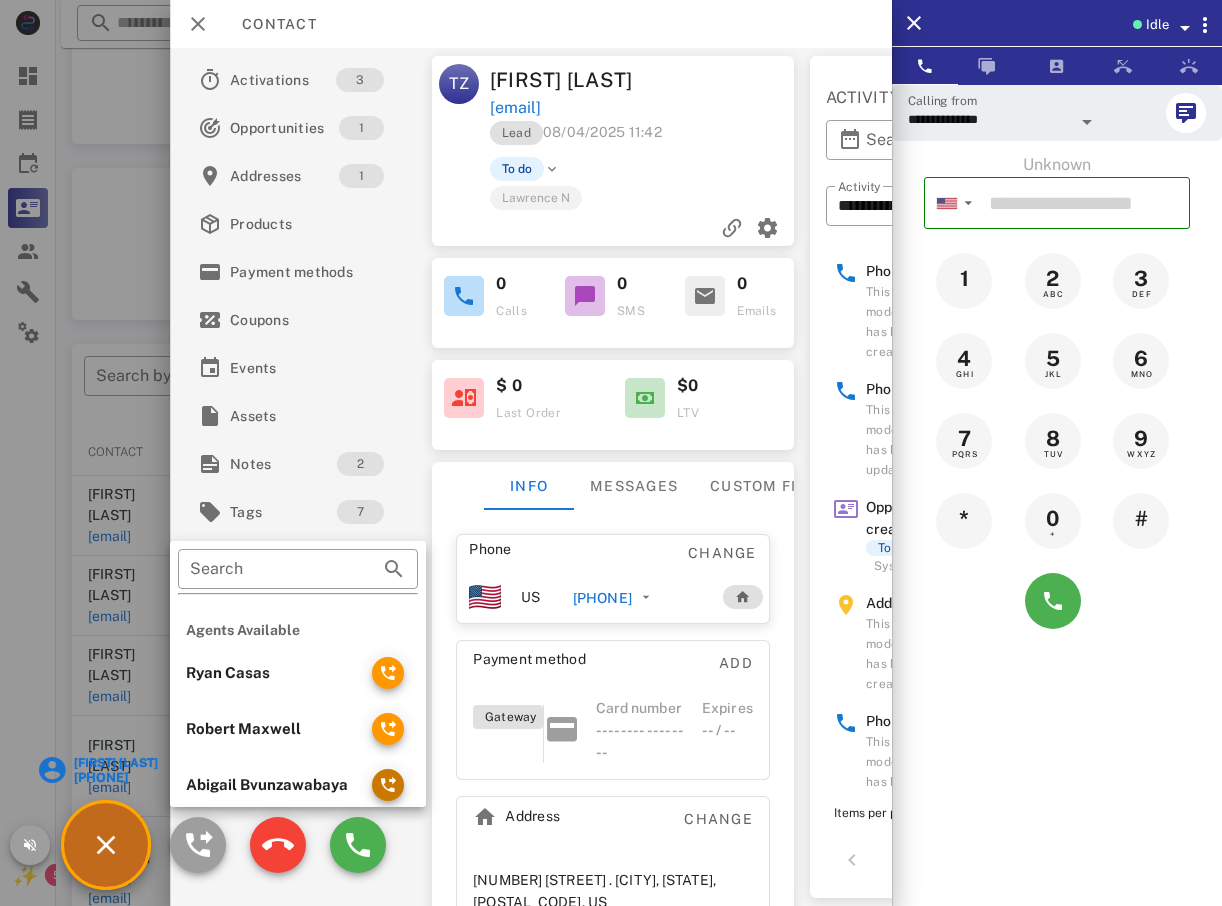 click at bounding box center [388, 785] 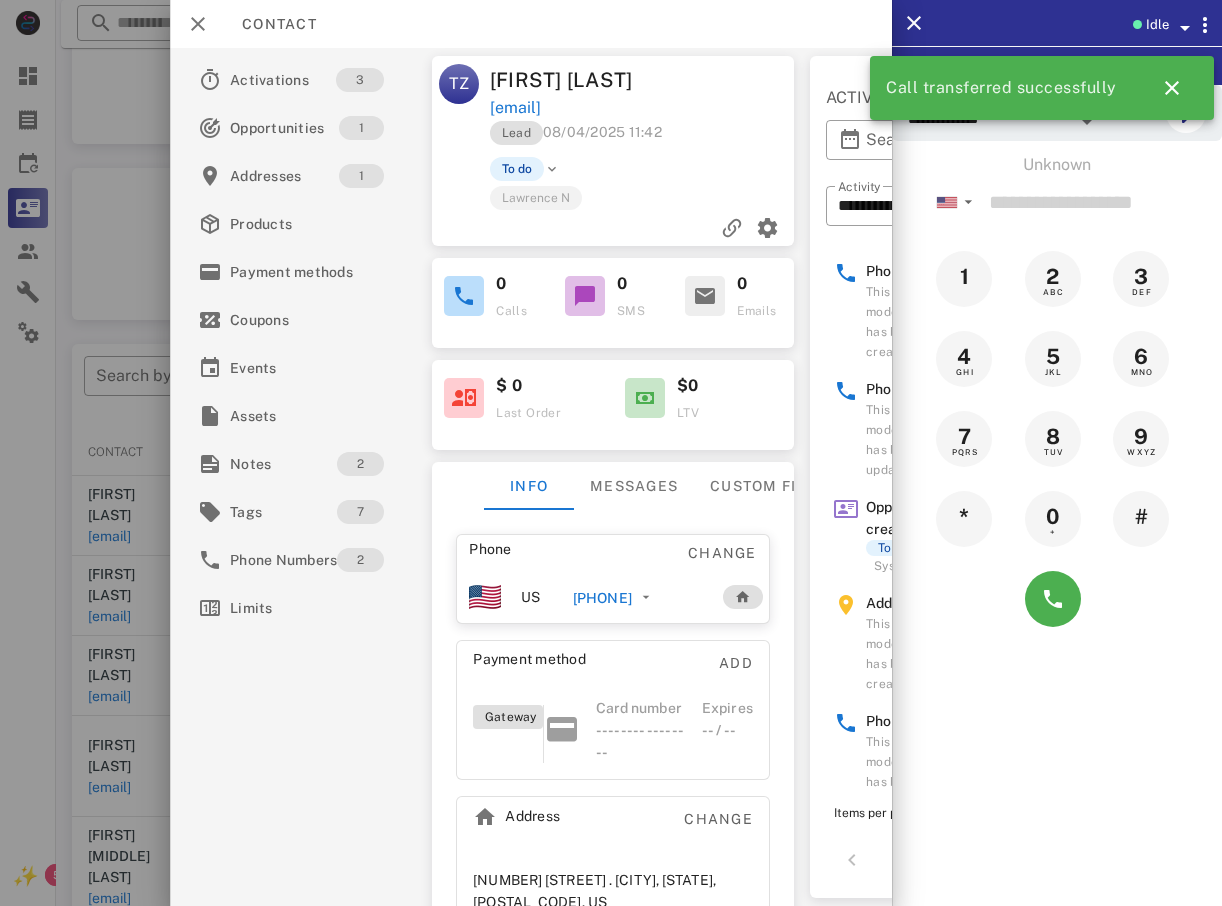 drag, startPoint x: 91, startPoint y: 390, endPoint x: 113, endPoint y: 355, distance: 41.340054 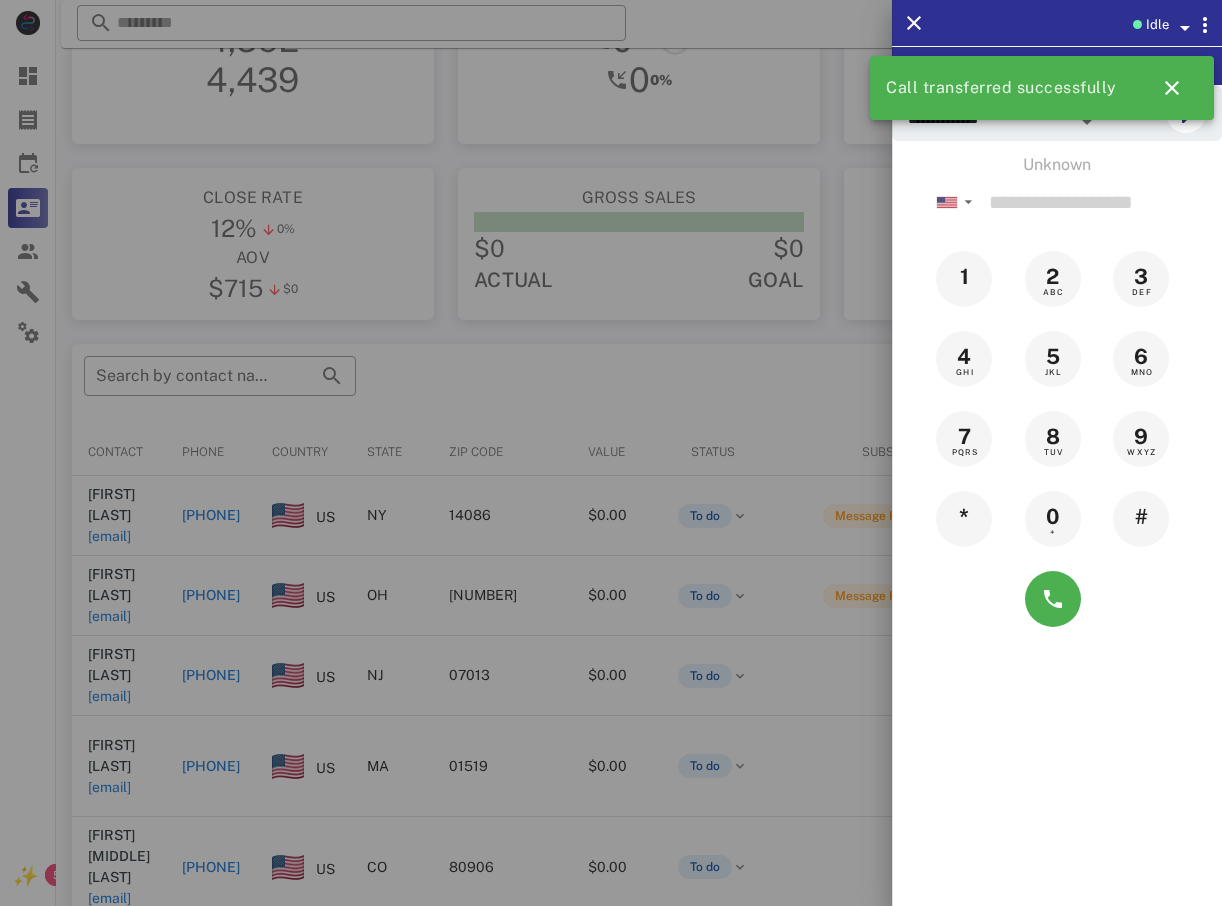 drag, startPoint x: 132, startPoint y: 344, endPoint x: 185, endPoint y: 334, distance: 53.935146 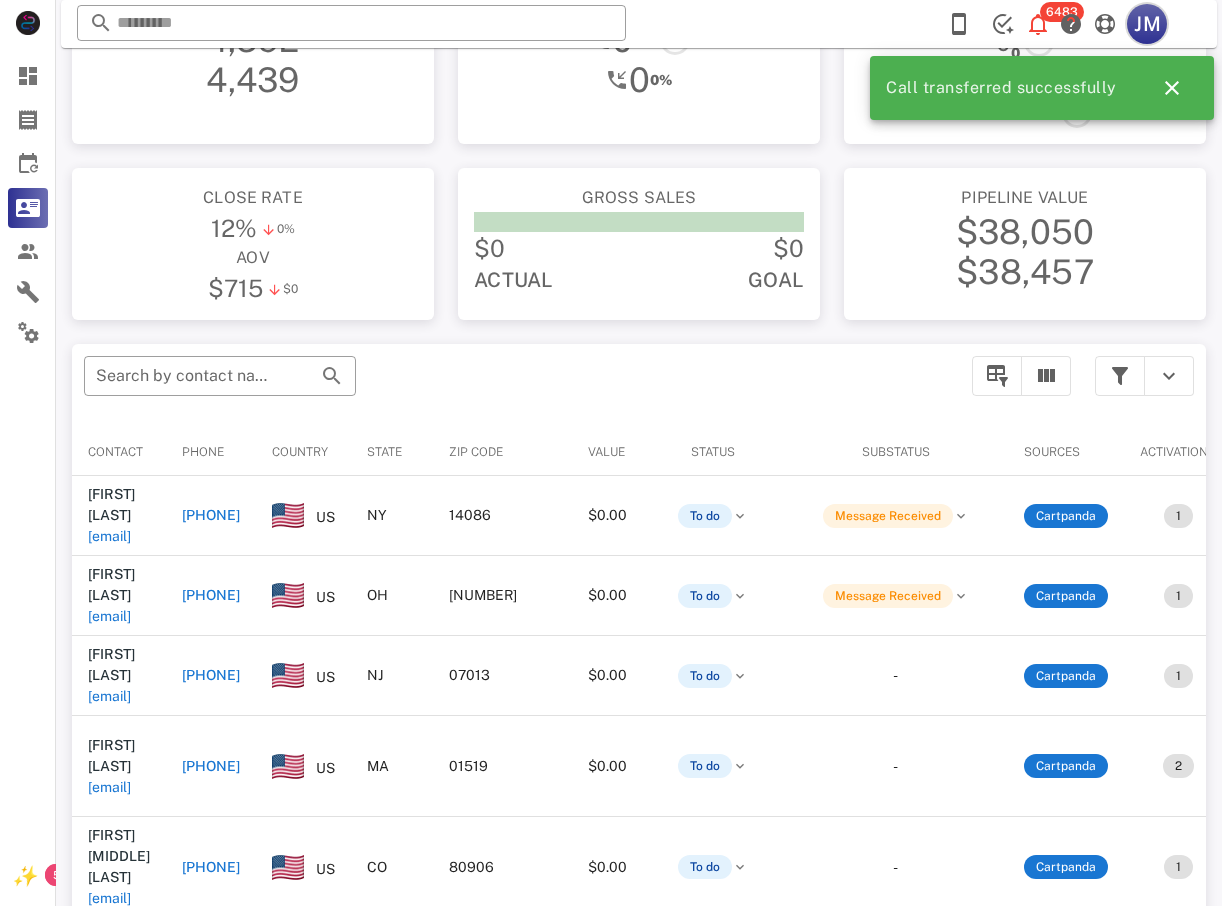 click on "JM" at bounding box center (1147, 24) 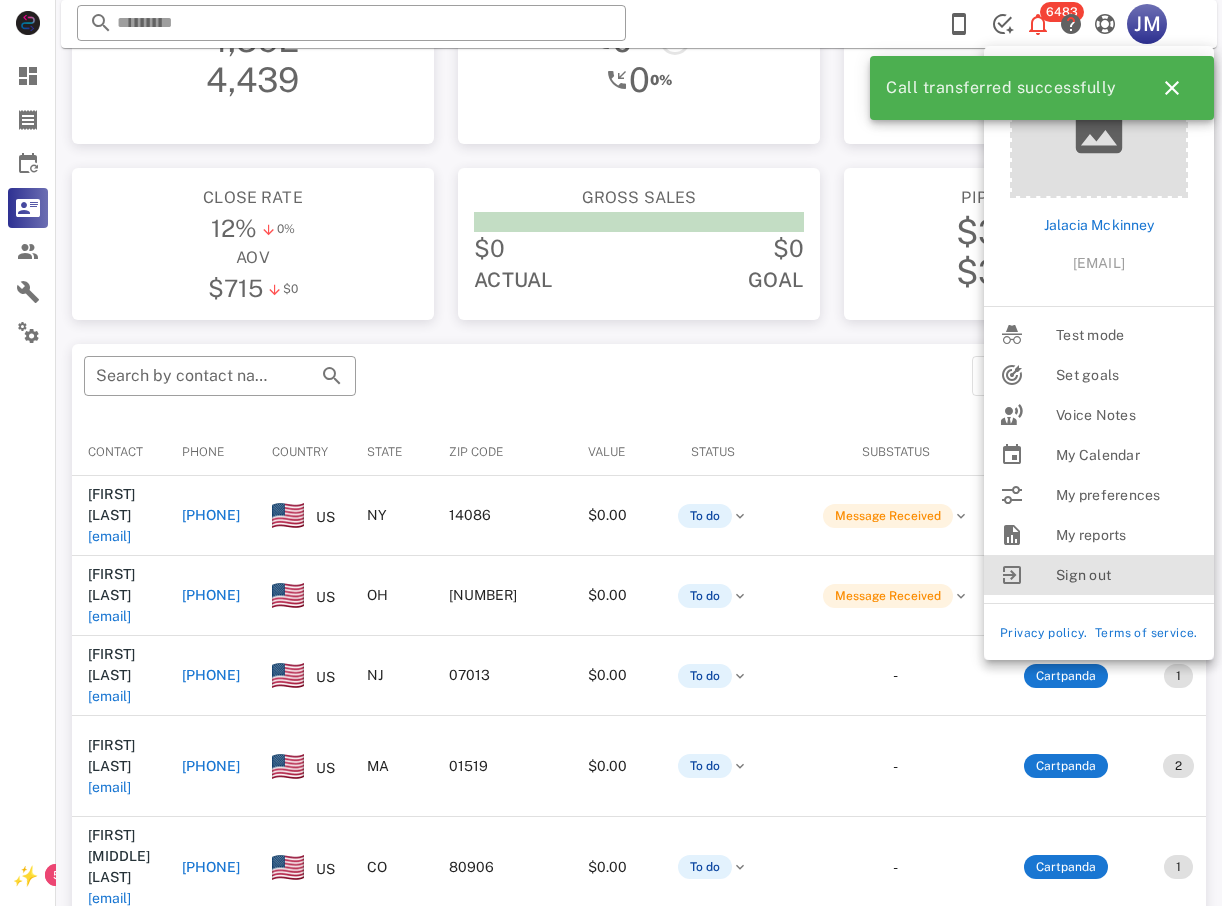 click on "Sign out" at bounding box center (1127, 575) 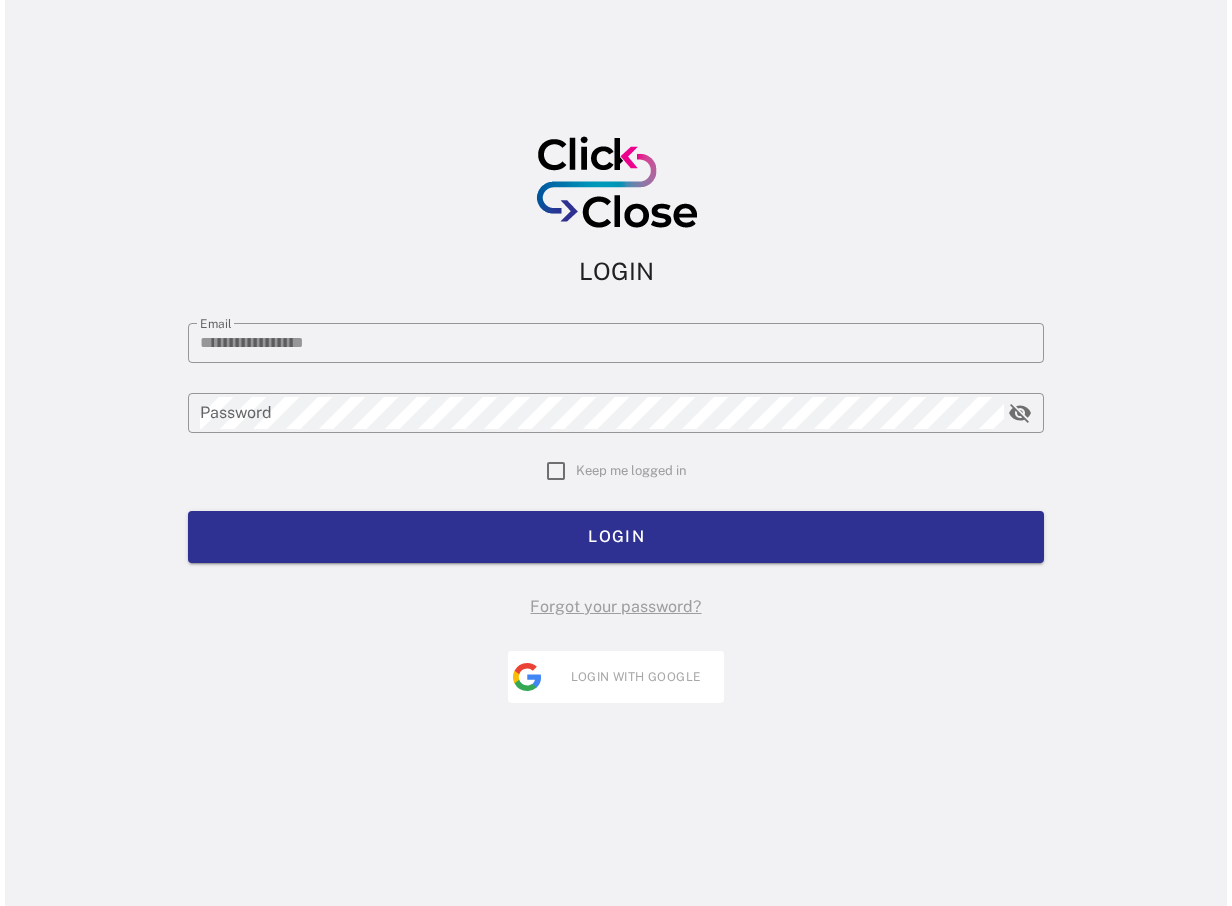 scroll, scrollTop: 0, scrollLeft: 0, axis: both 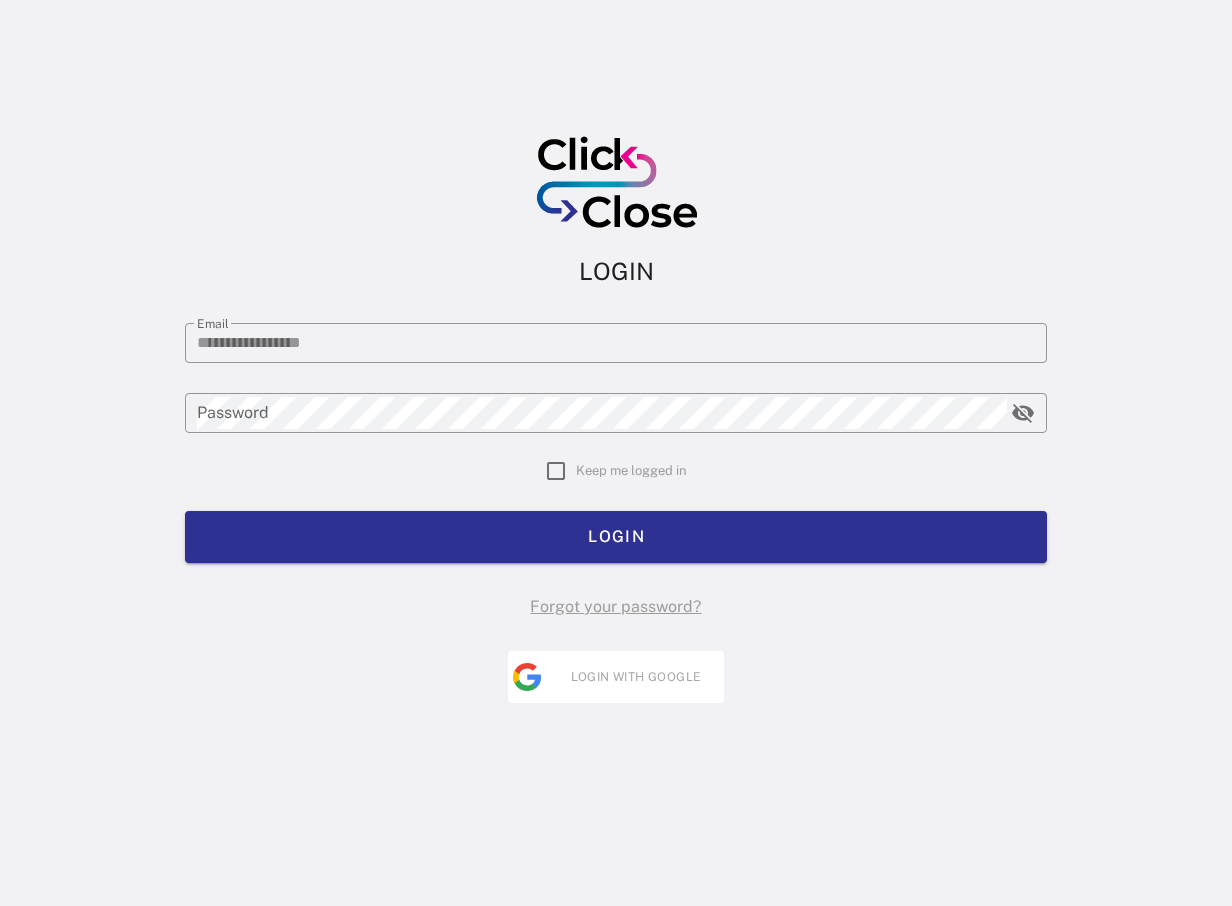 type on "**********" 